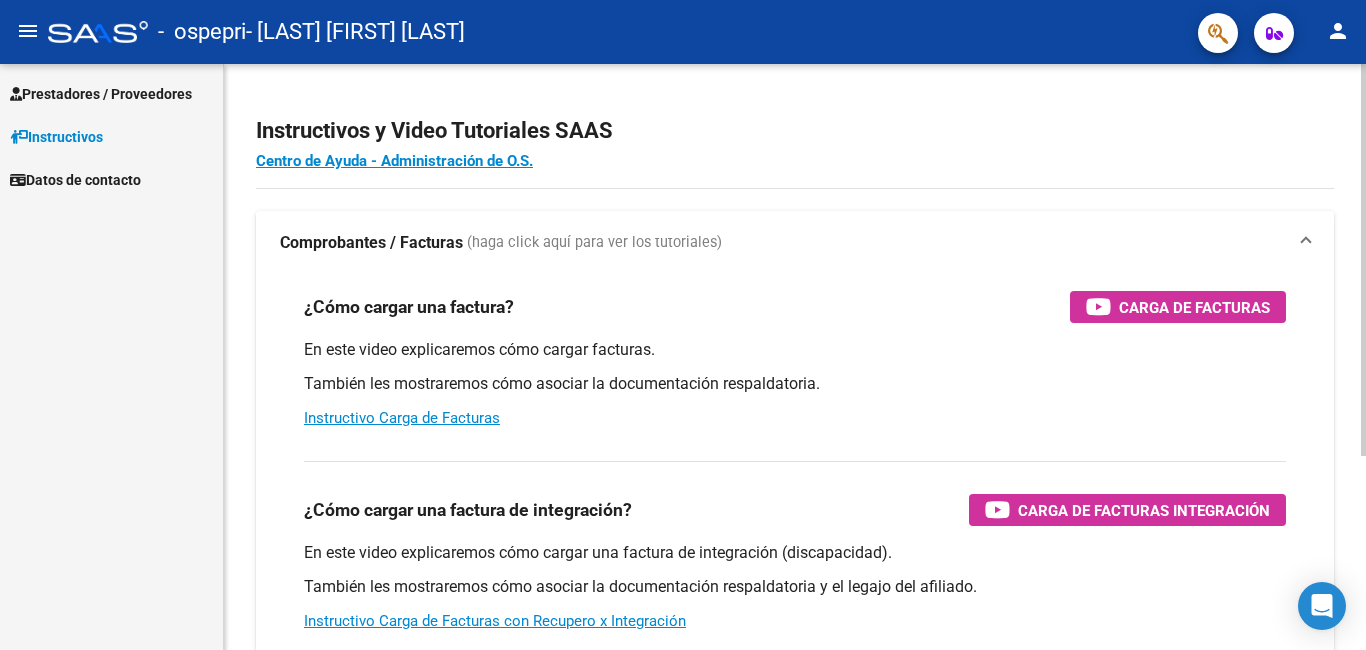 scroll, scrollTop: 0, scrollLeft: 0, axis: both 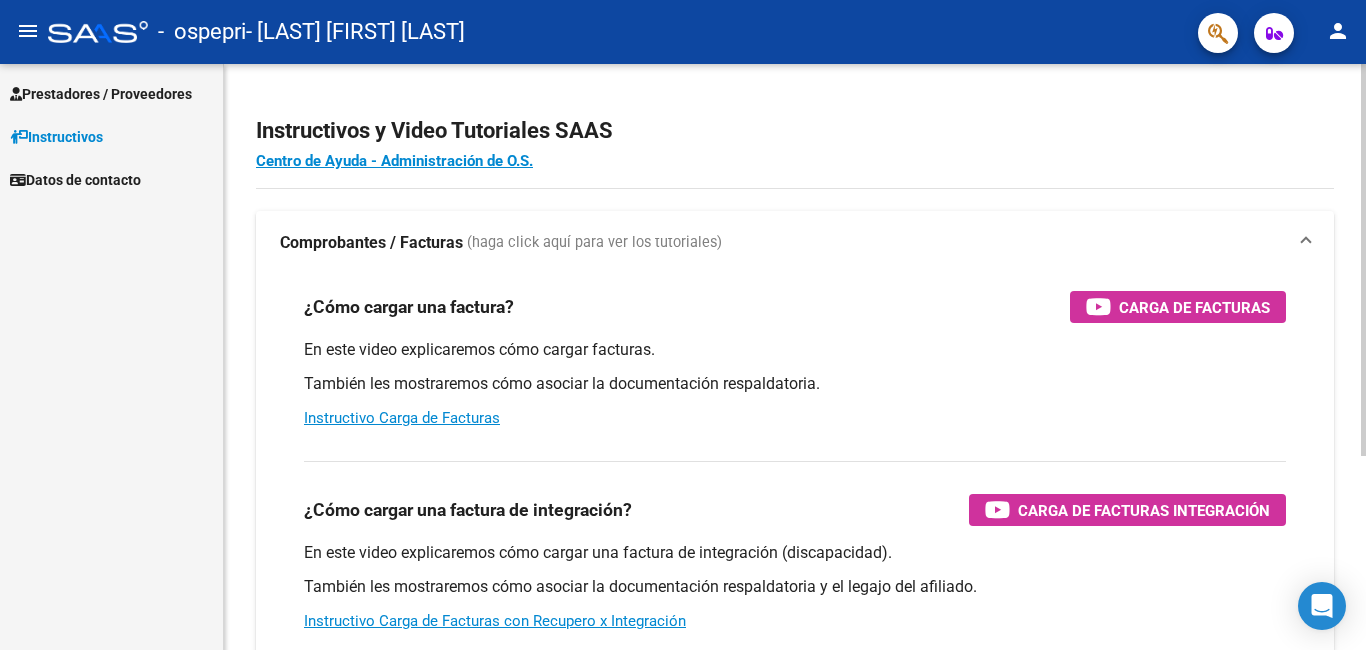 click 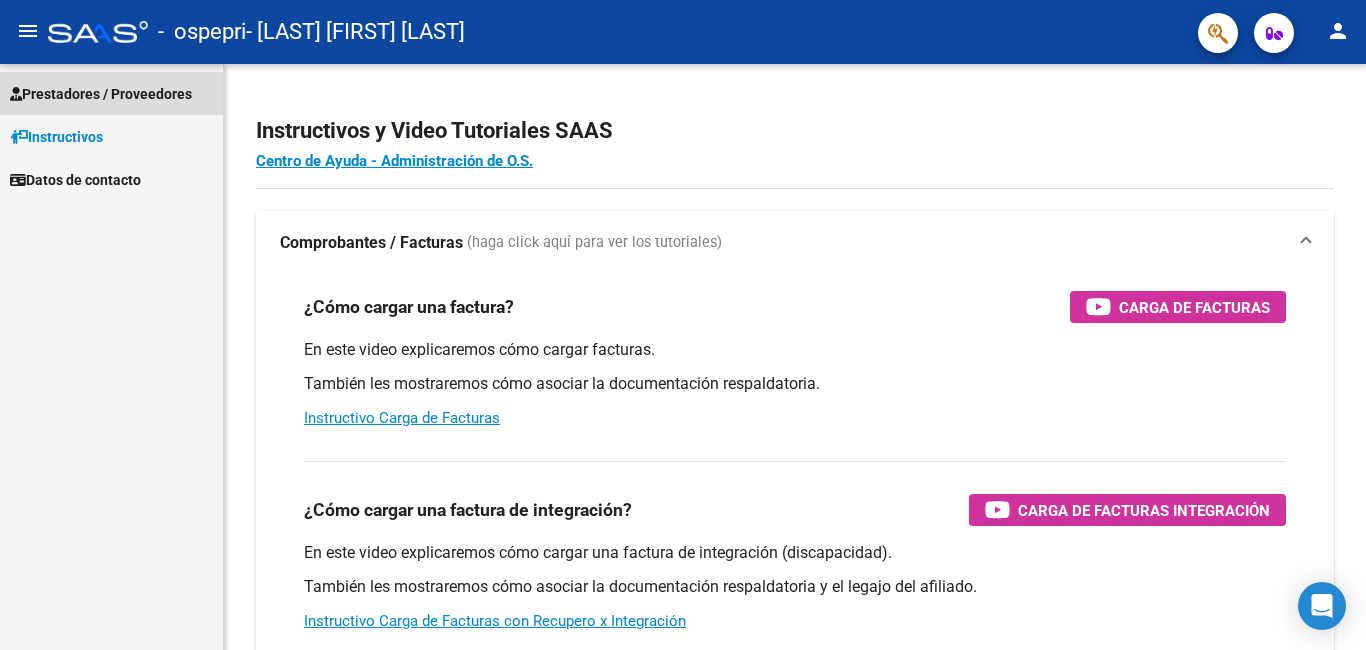 click on "Prestadores / Proveedores" at bounding box center [101, 94] 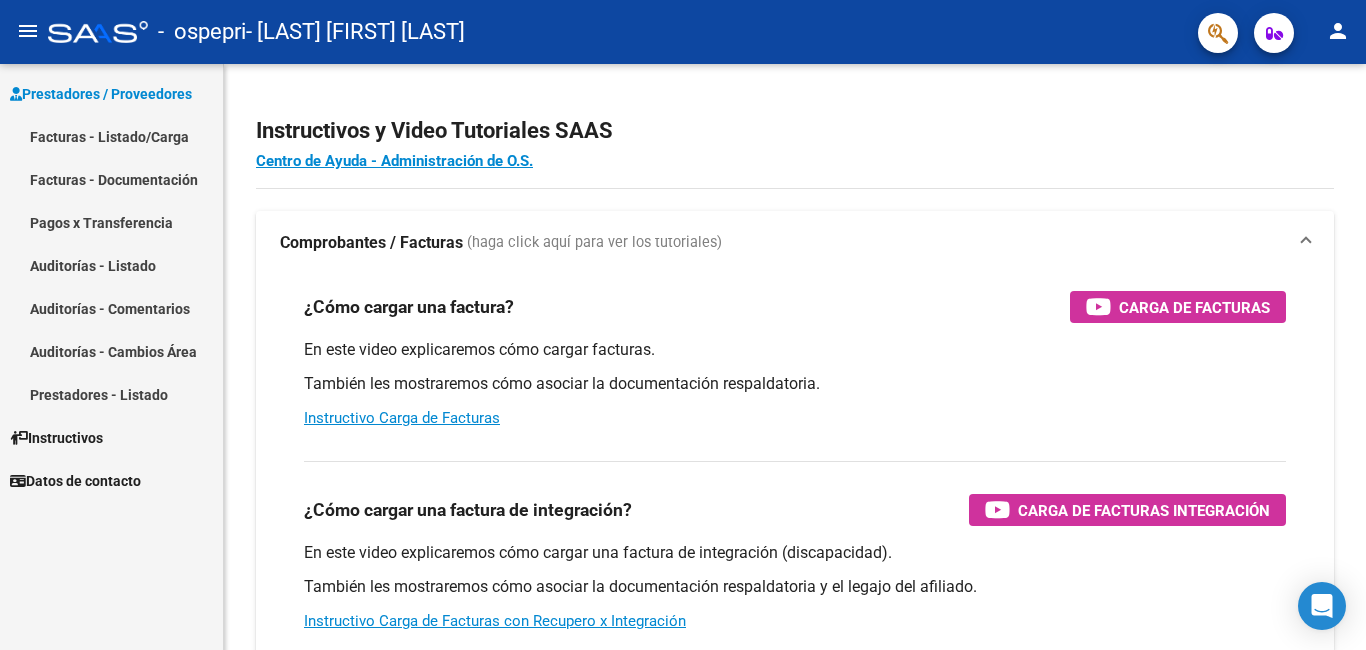 click on "Facturas - Listado/Carga" at bounding box center (111, 136) 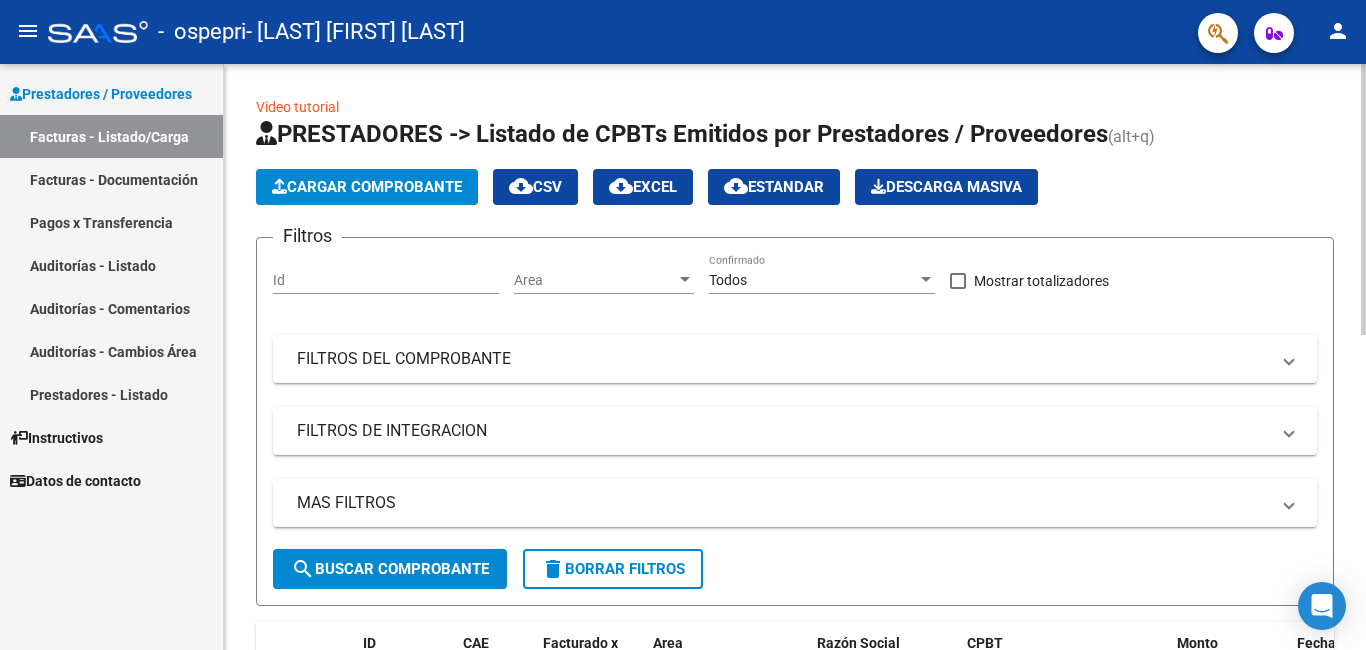 click on "Video tutorial   PRESTADORES -> Listado de CPBTs Emitidos por Prestadores / Proveedores (alt+q)   Cargar Comprobante
cloud_download  CSV  cloud_download  EXCEL  cloud_download  Estandar   Descarga Masiva
Filtros Id Area Area Todos Confirmado   Mostrar totalizadores   FILTROS DEL COMPROBANTE  Comprobante Tipo Comprobante Tipo Start date – End date Fec. Comprobante Desde / Hasta Días Emisión Desde(cant. días) Días Emisión Hasta(cant. días) CUIT / Razón Social Pto. Venta Nro. Comprobante Código SSS CAE Válido CAE Válido Todos Cargado Módulo Hosp. Todos Tiene facturacion Apócrifa Hospital Refes  FILTROS DE INTEGRACION  Período De Prestación Campos del Archivo de Rendición Devuelto x SSS (dr_envio) Todos Rendido x SSS (dr_envio) Tipo de Registro Tipo de Registro Período Presentación Período Presentación Campos del Legajo Asociado (preaprobación) Afiliado Legajo (cuil/nombre) Todos Solo facturas preaprobadas  MAS FILTROS  Todos Con Doc. Respaldatoria Todos Con Trazabilidad Todos – – 3" 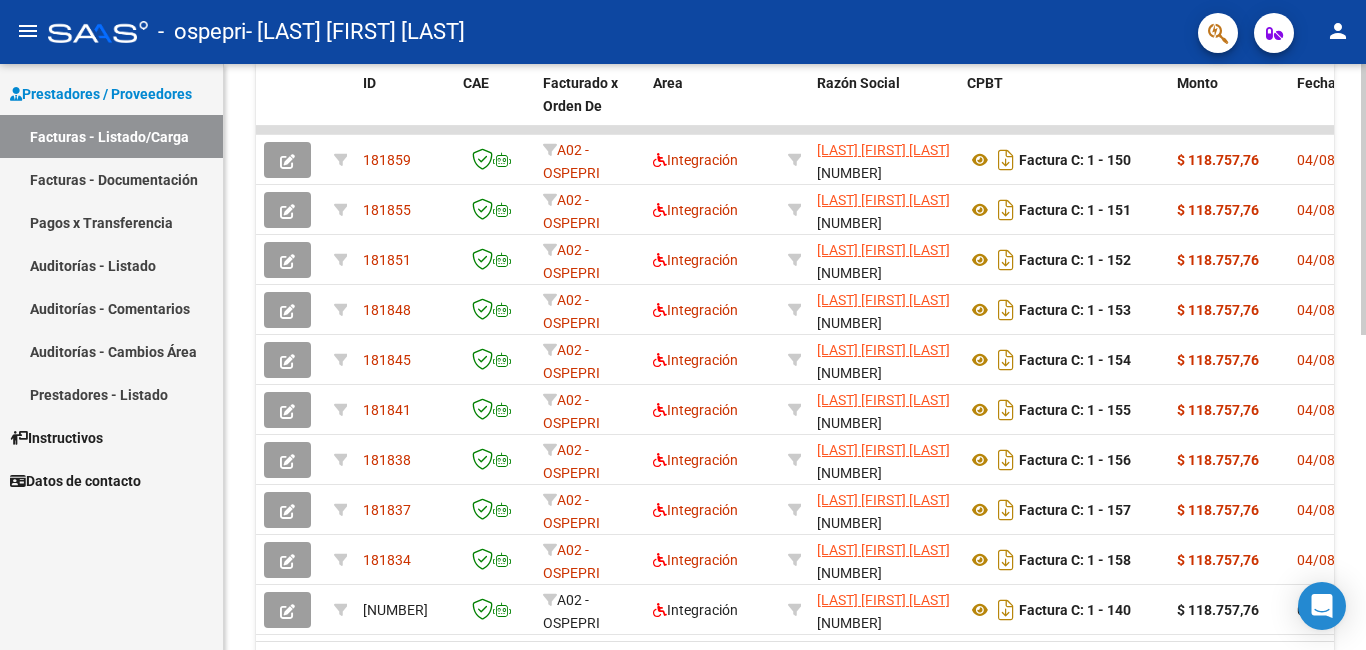 scroll, scrollTop: 520, scrollLeft: 0, axis: vertical 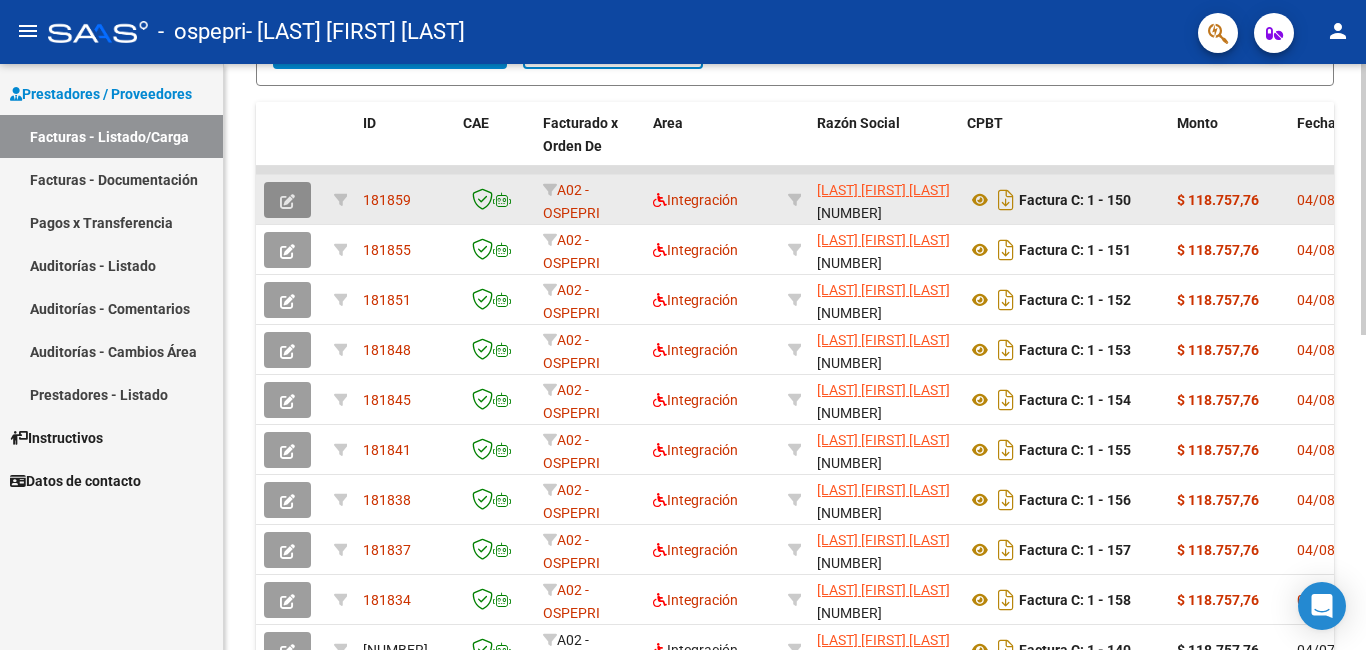 click 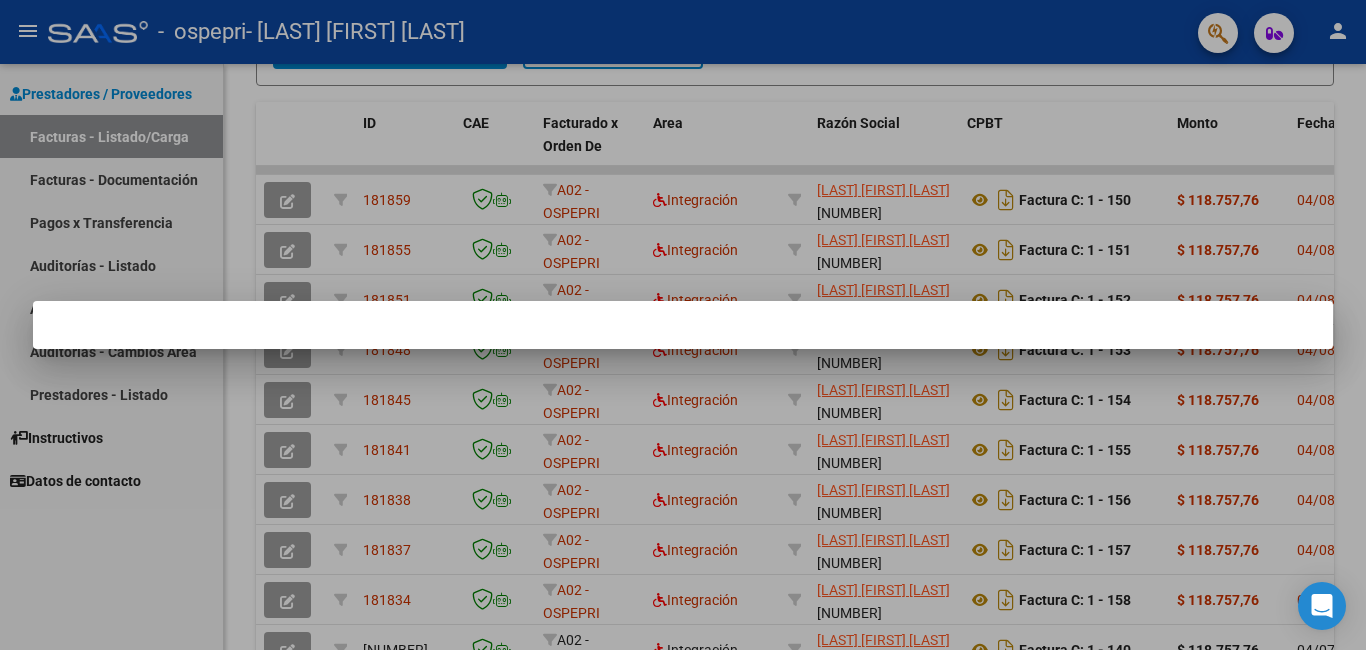 click at bounding box center (683, 325) 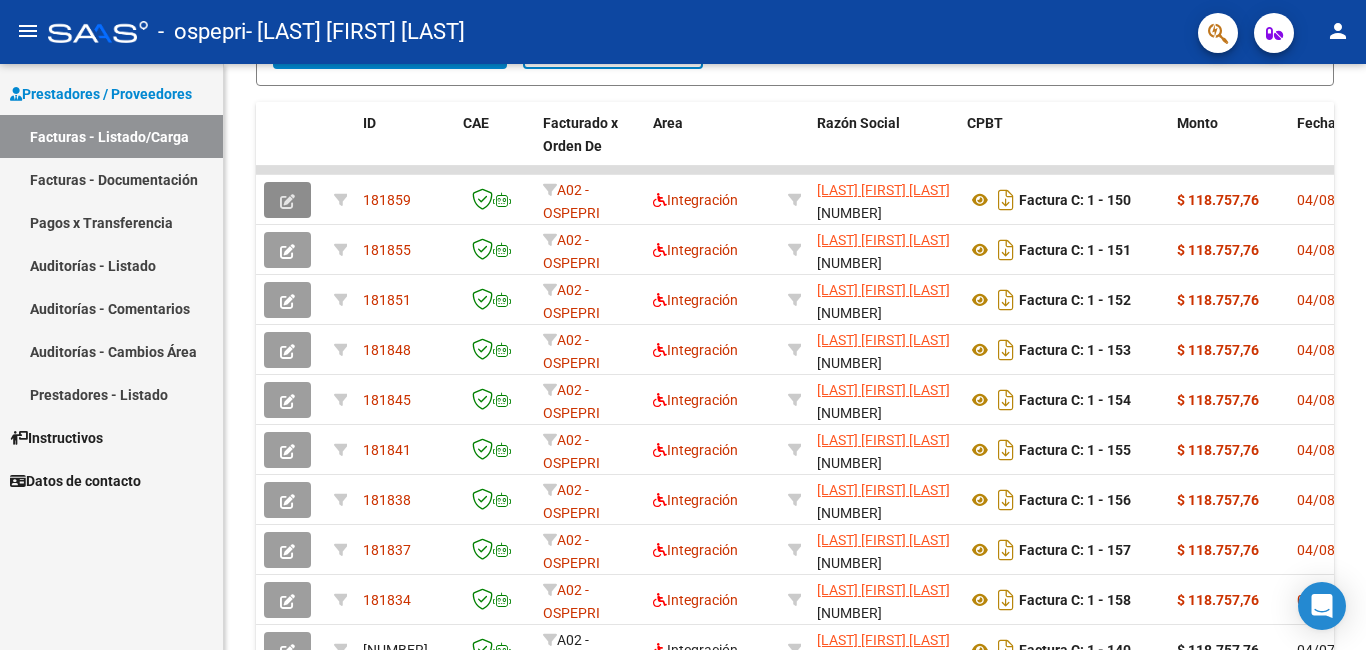 click 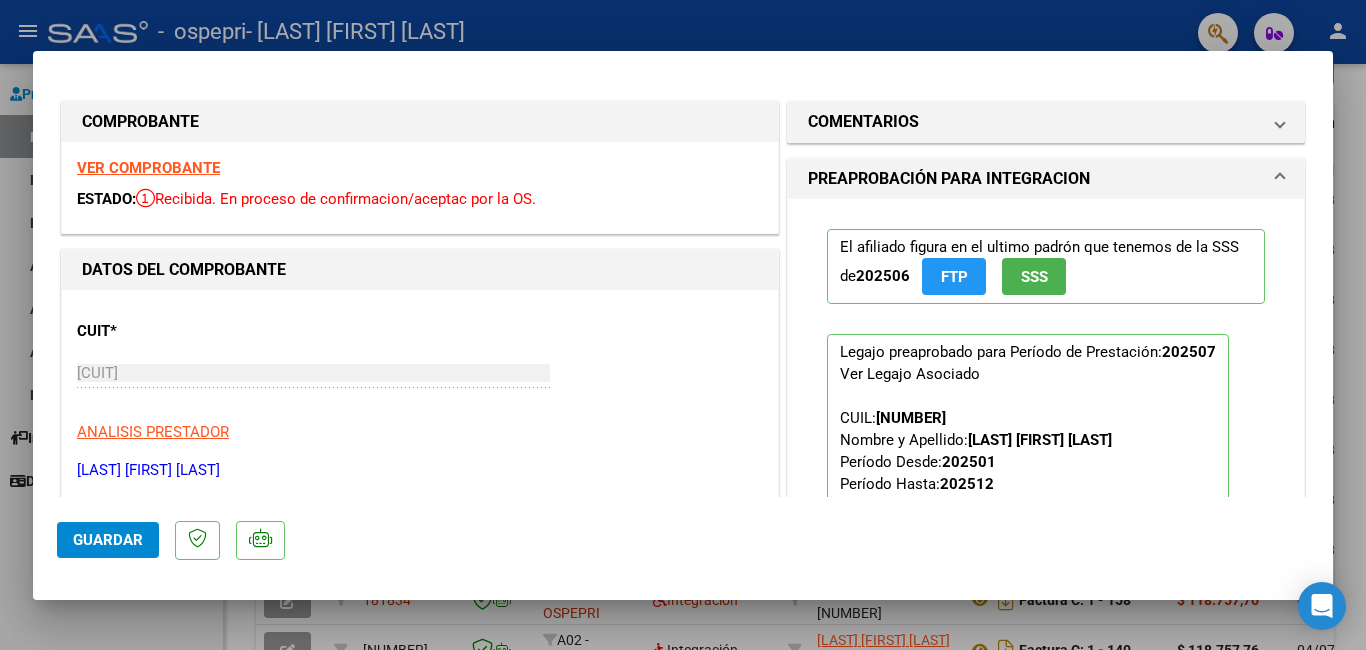 click at bounding box center (683, 325) 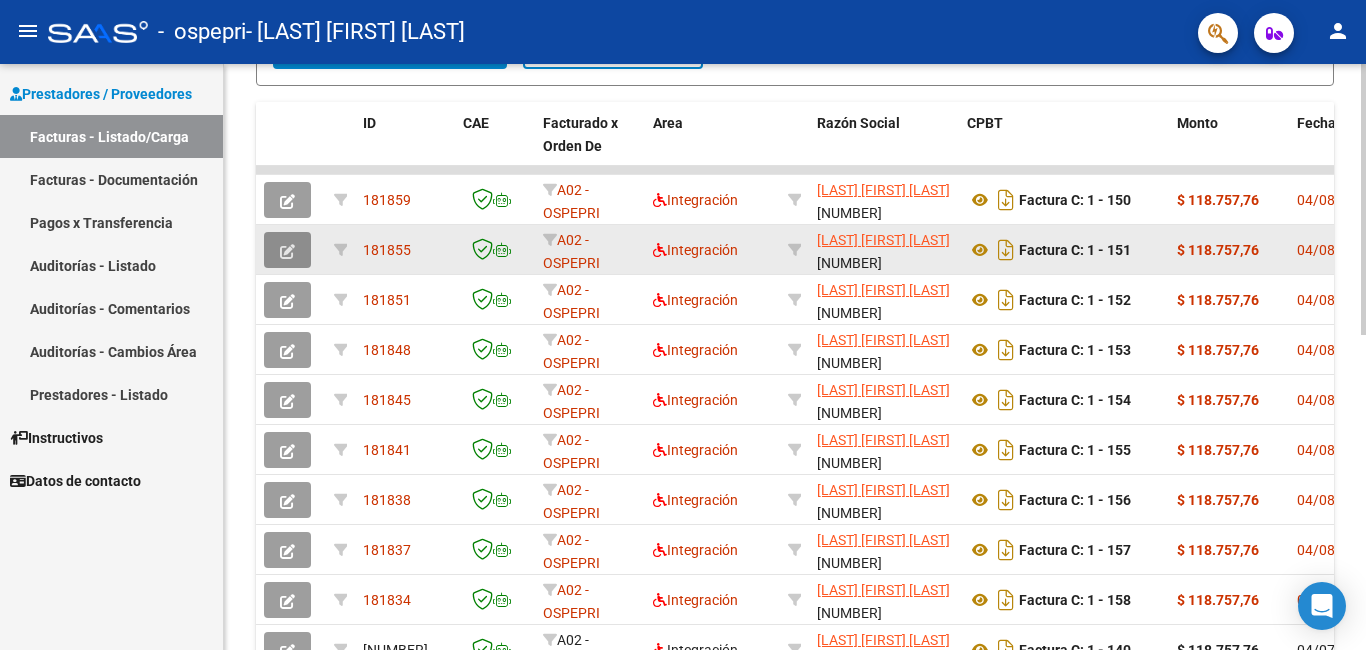 click 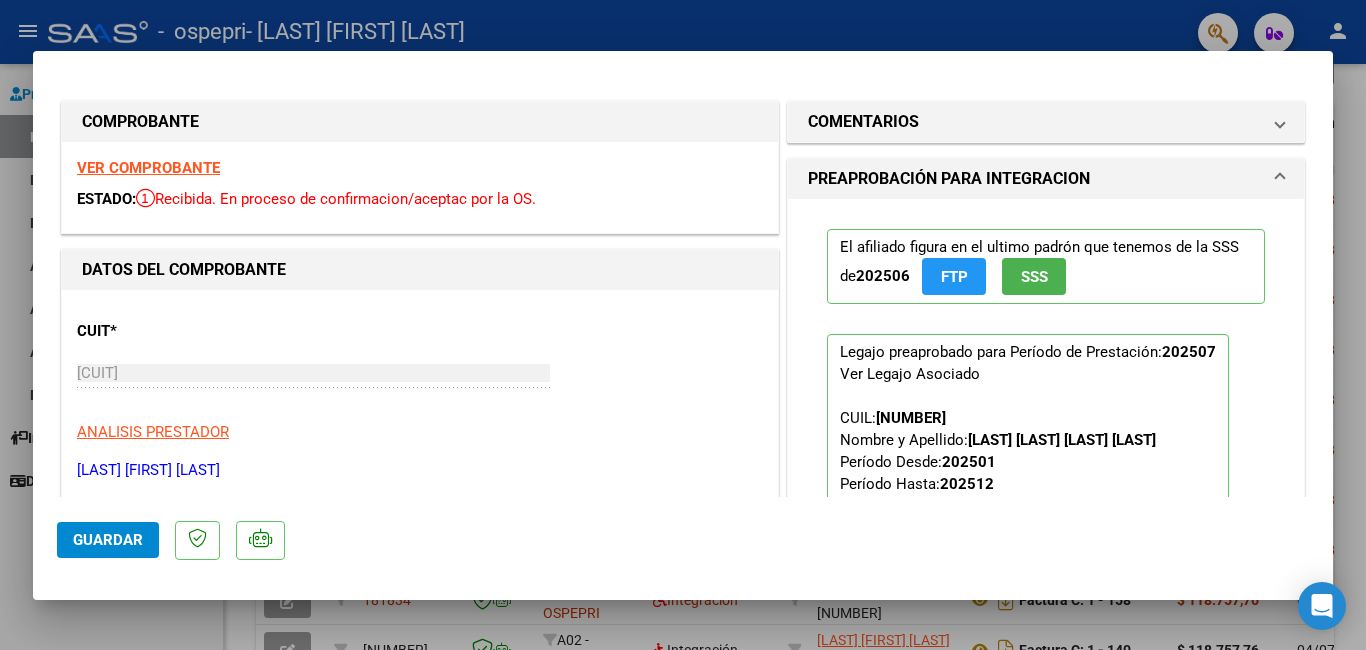 click at bounding box center (683, 325) 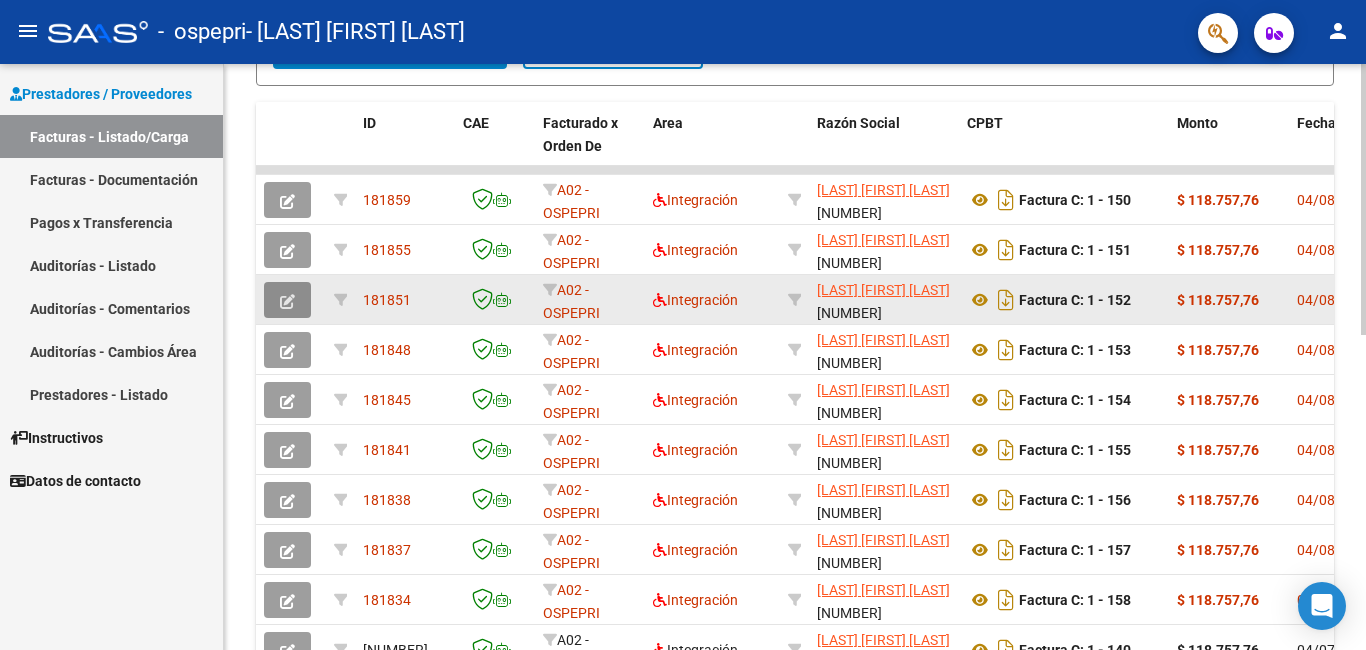 click 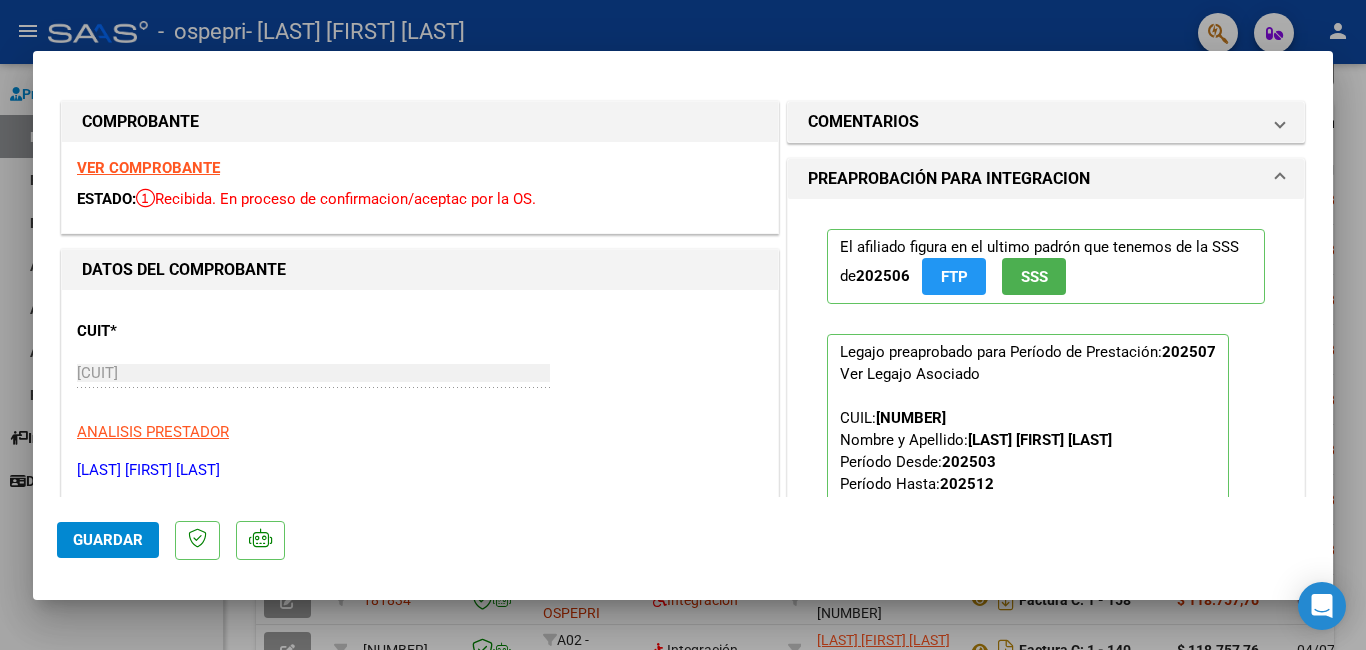 click at bounding box center [683, 325] 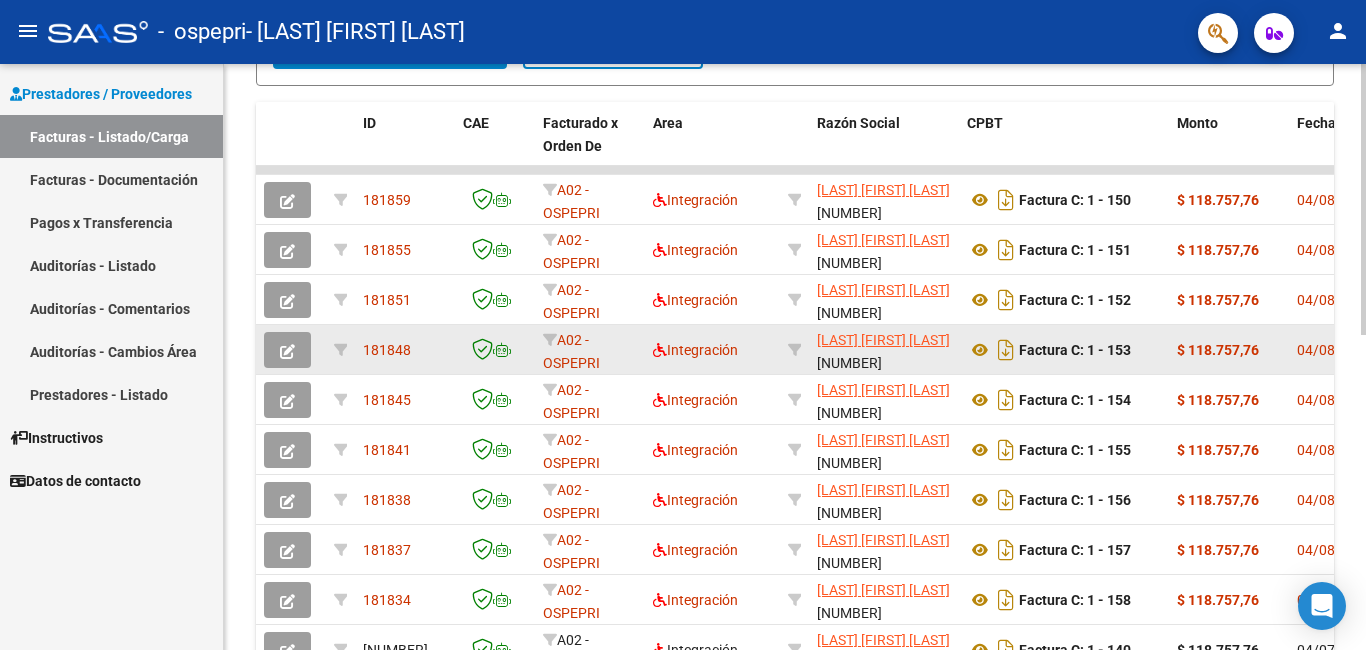 click 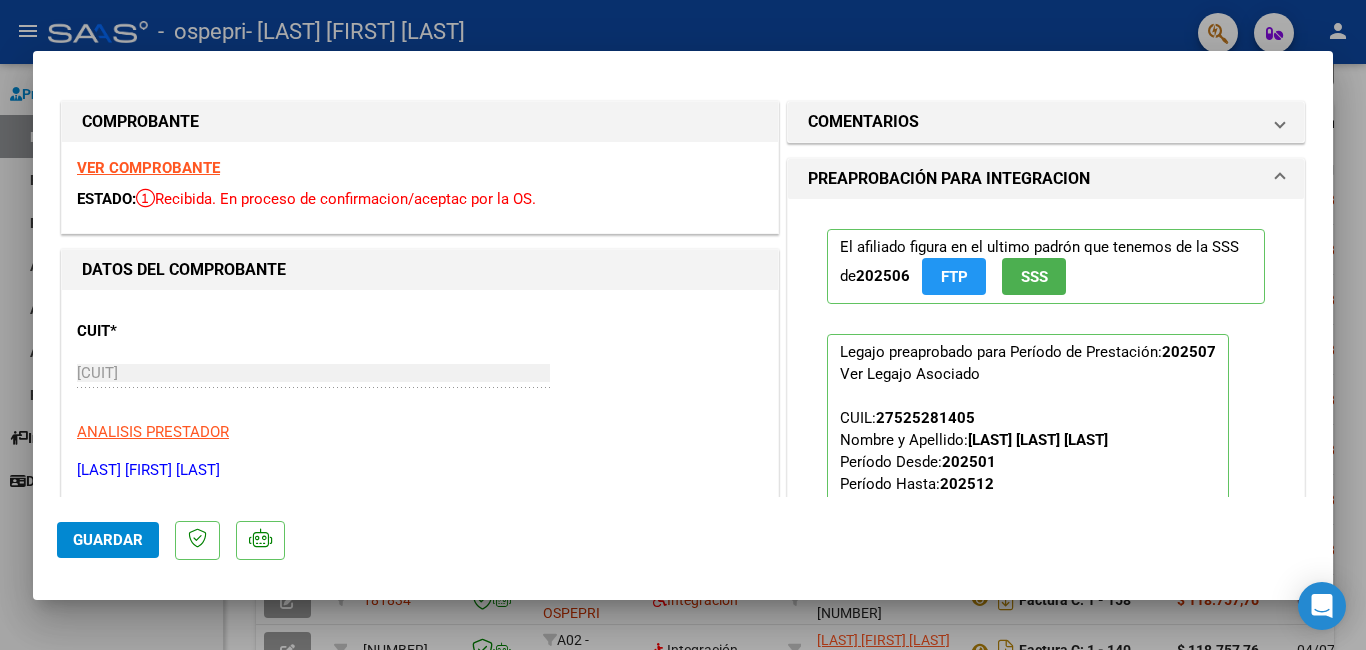 click at bounding box center (683, 325) 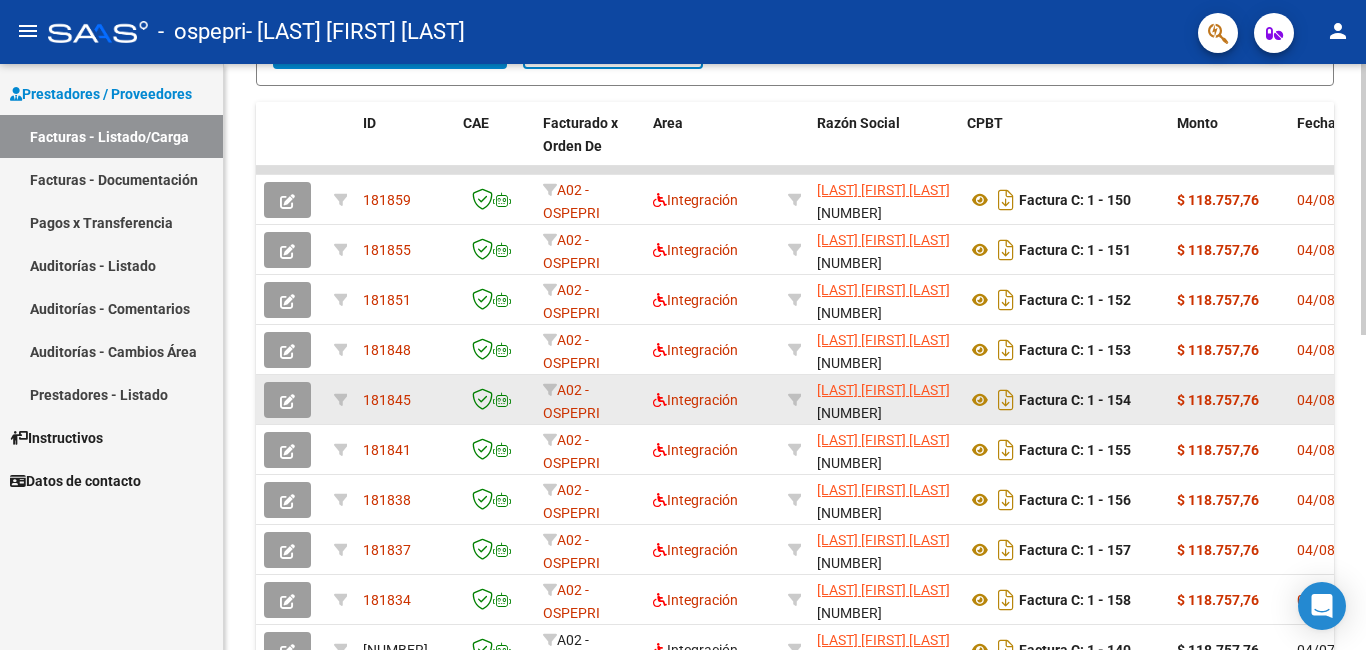 click 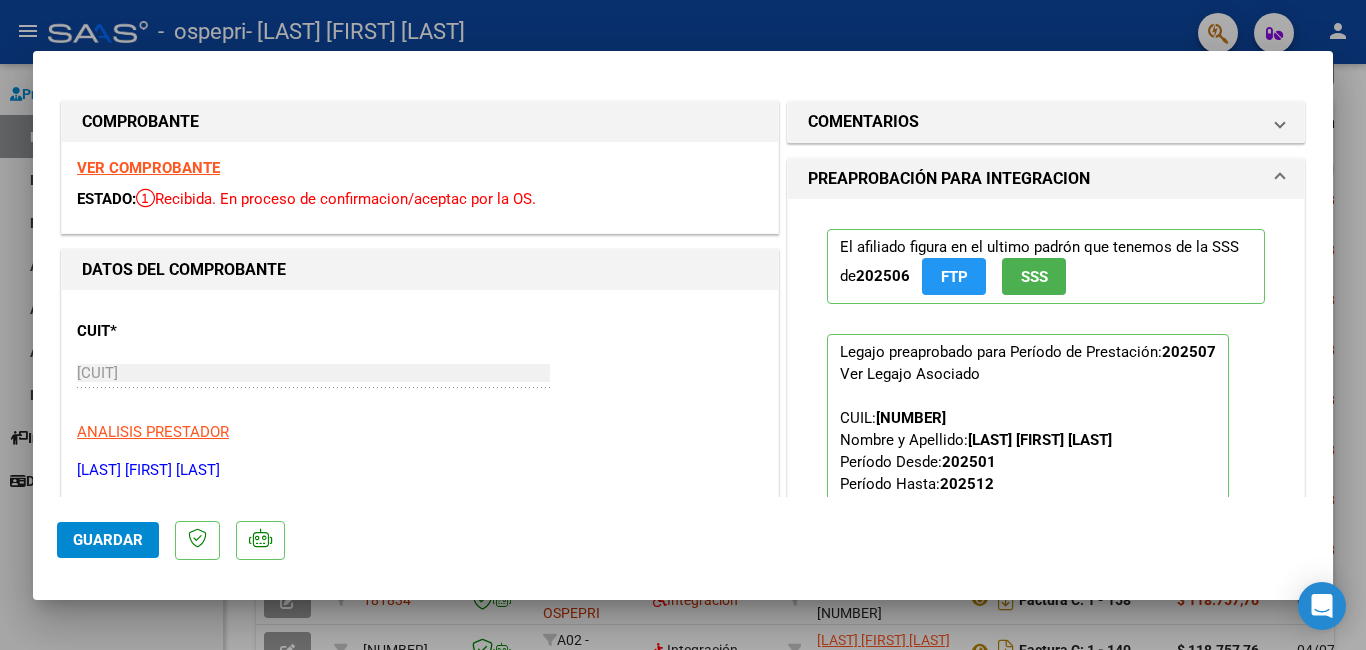 click at bounding box center (683, 325) 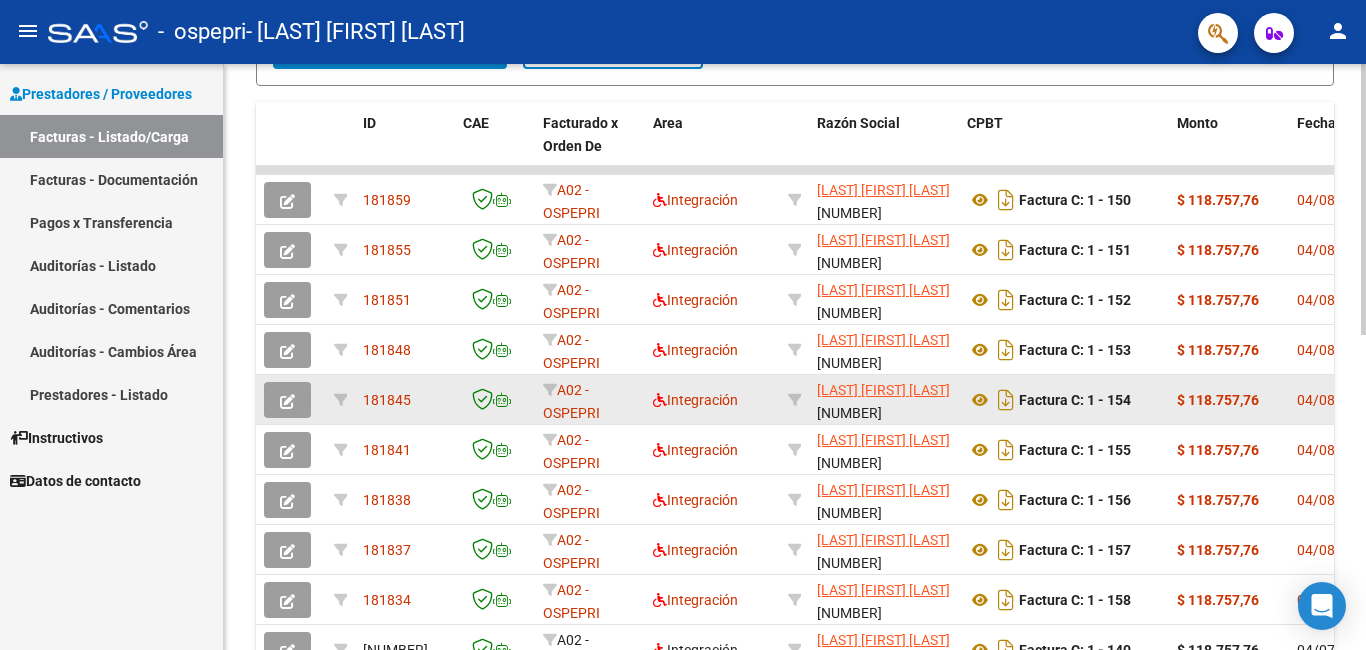 drag, startPoint x: 1354, startPoint y: 388, endPoint x: 873, endPoint y: 407, distance: 481.37512 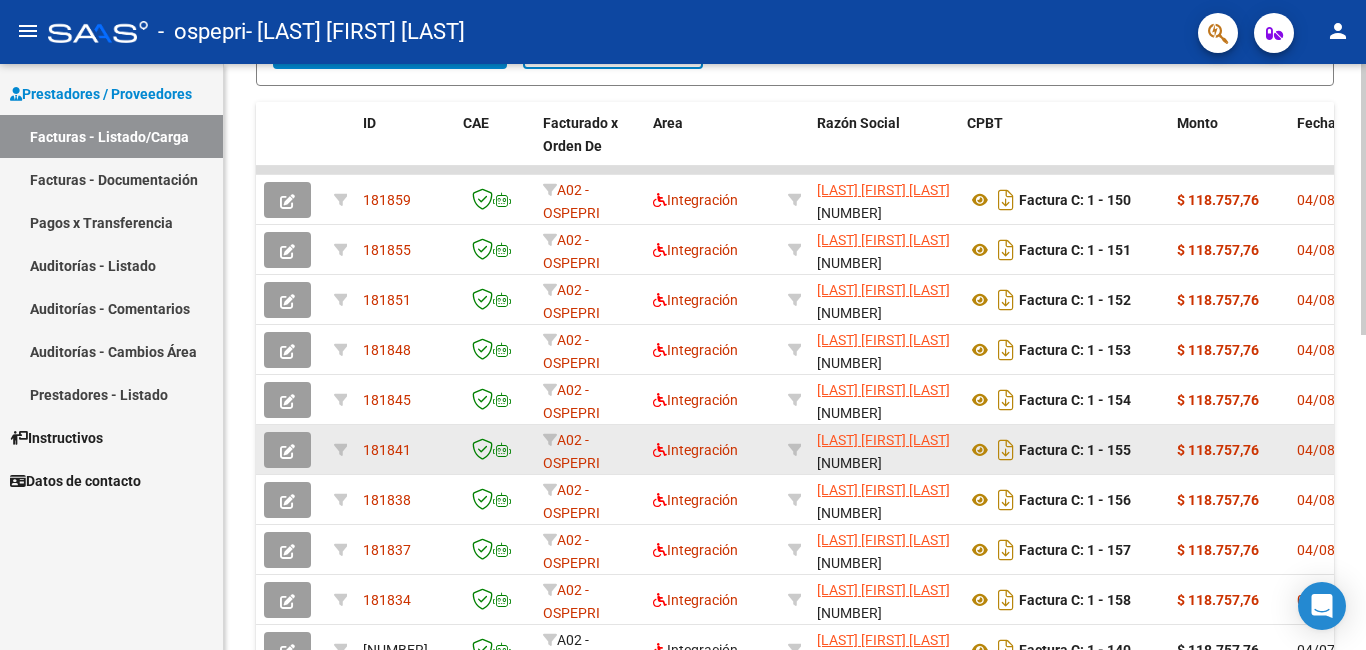 scroll, scrollTop: 1, scrollLeft: 0, axis: vertical 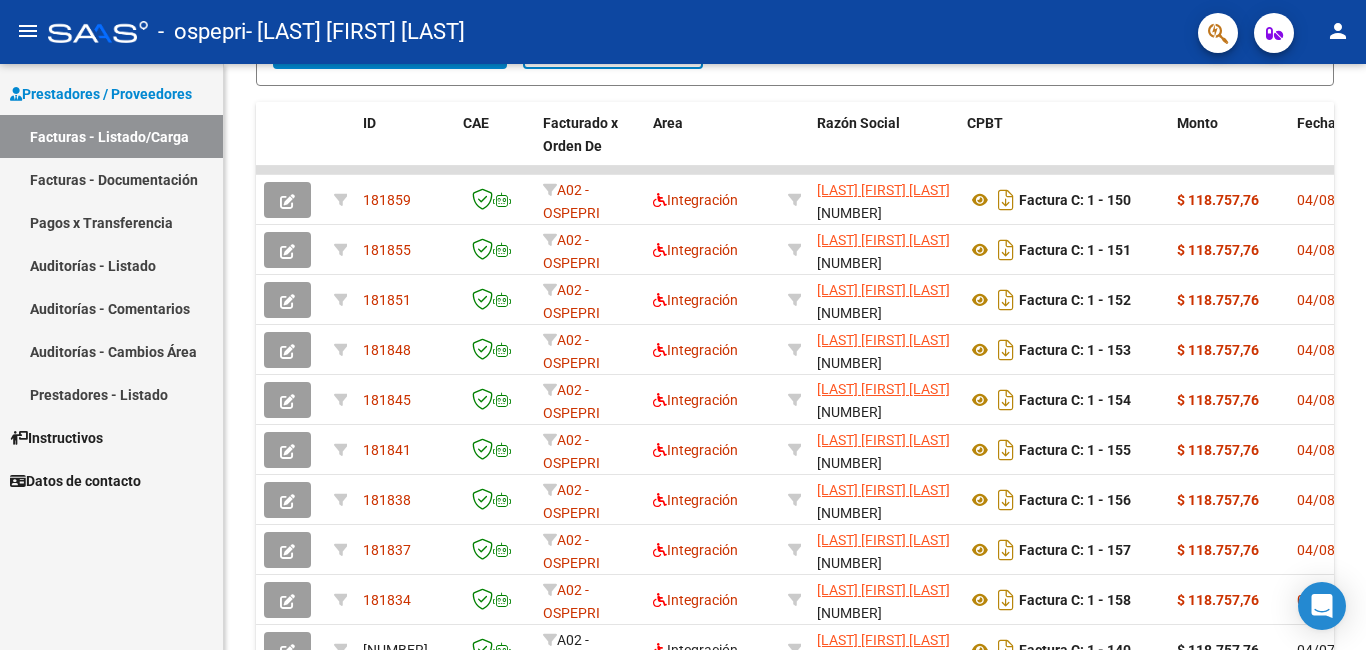 click on "Prestadores / Proveedores Facturas - Listado/Carga Facturas - Documentación Pagos x Transferencia Auditorías - Listado Auditorías - Comentarios Auditorías - Cambios Área Prestadores - Listado    Instructivos    Datos de contacto" at bounding box center [111, 357] 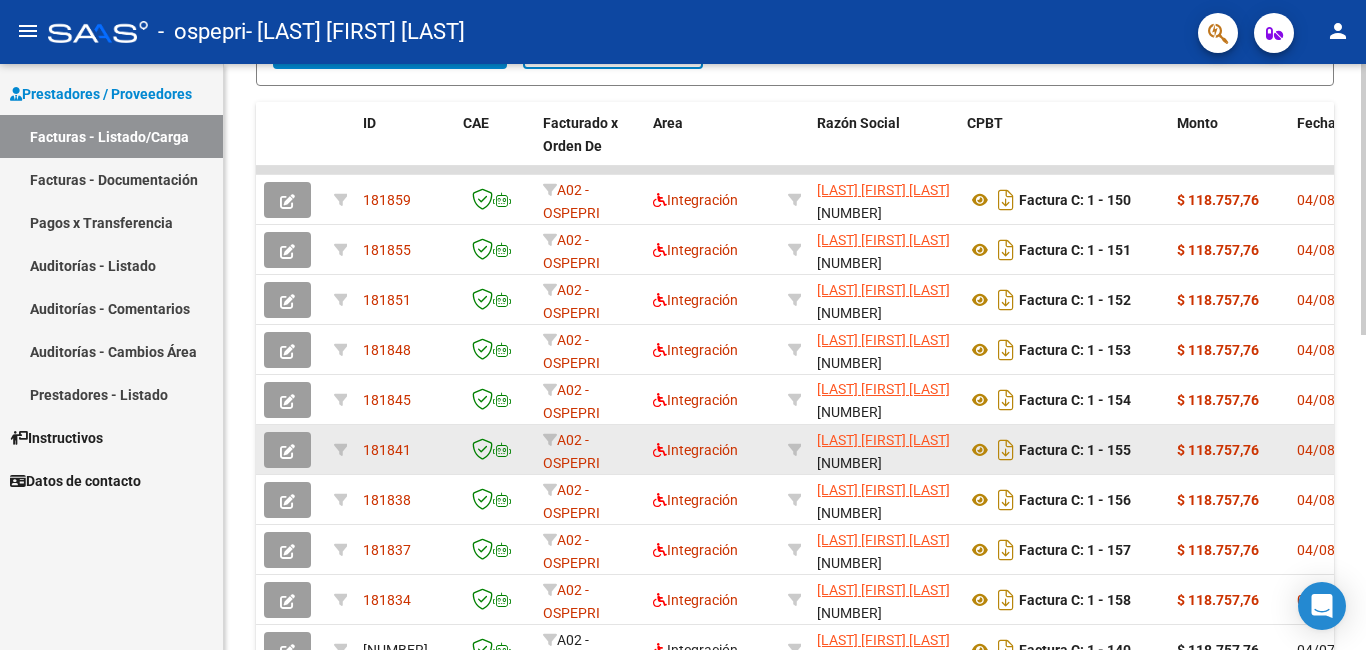 click 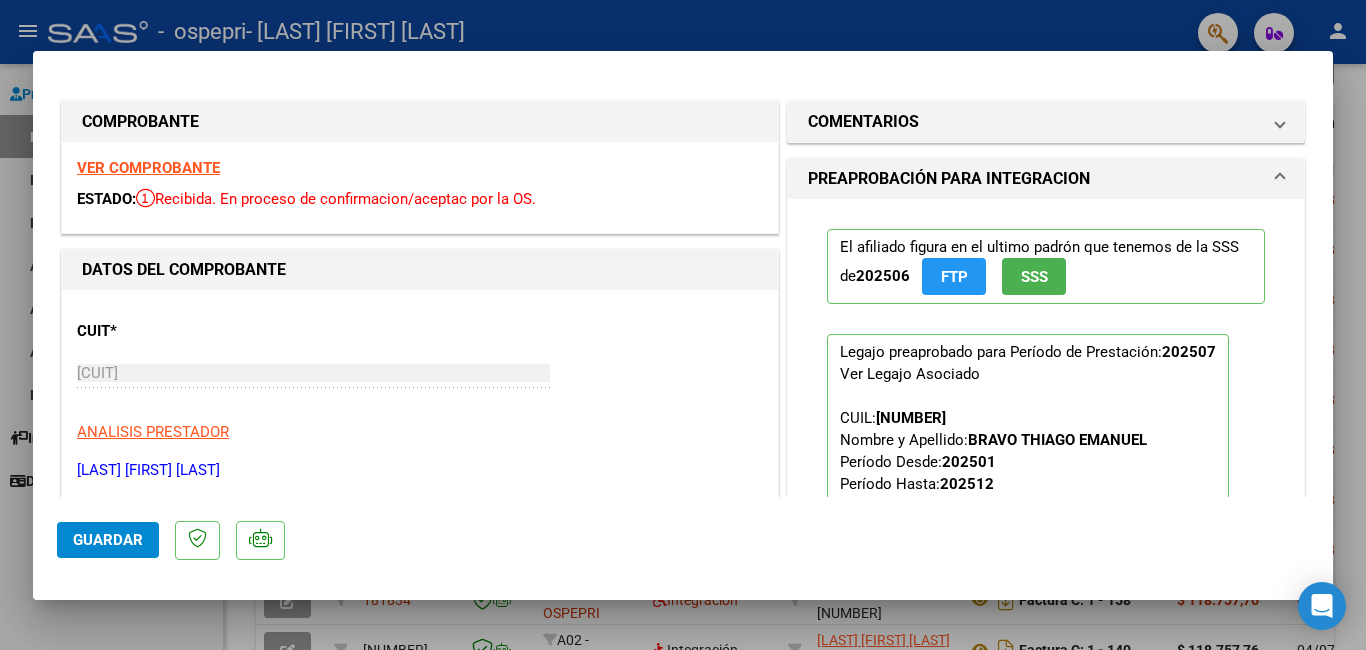 click at bounding box center (683, 325) 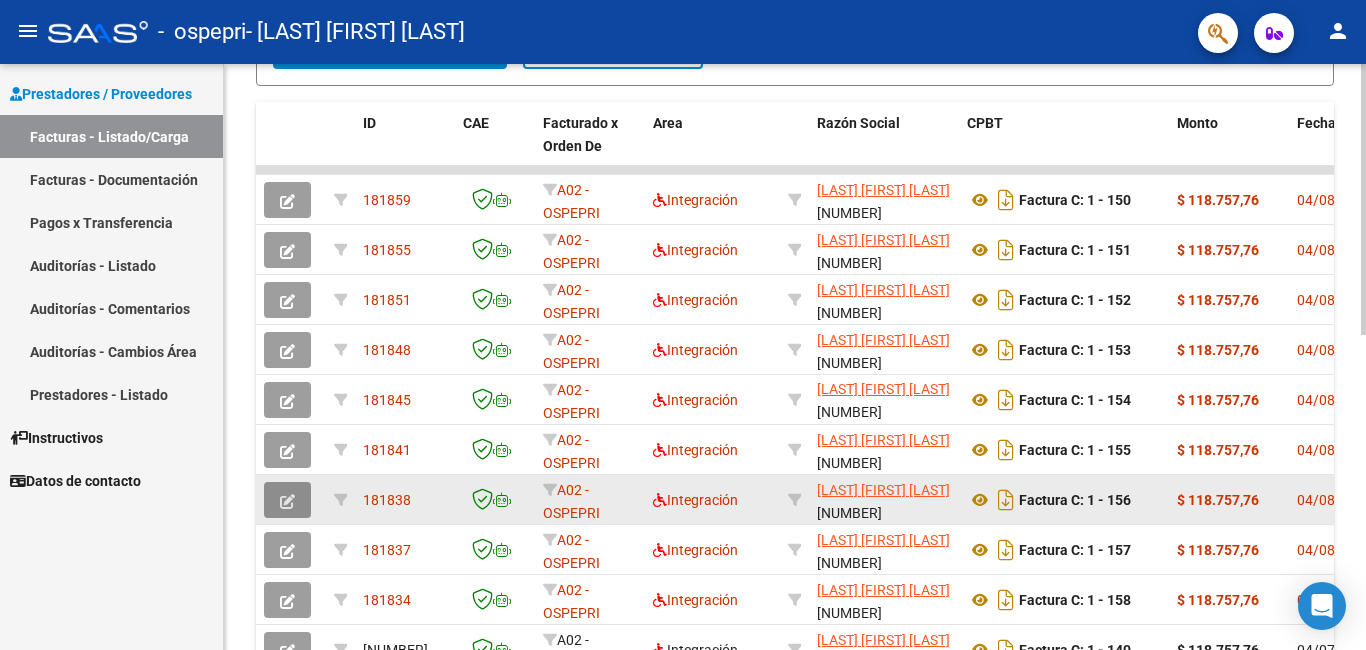 click 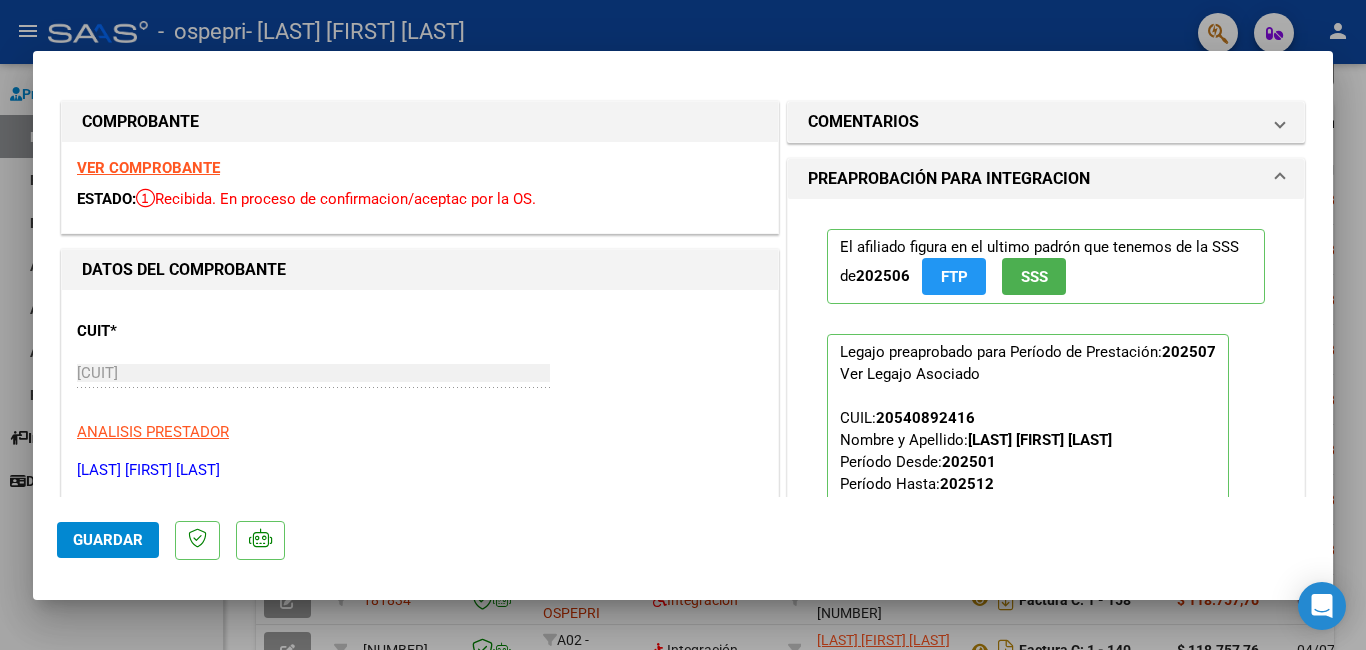 click at bounding box center (683, 325) 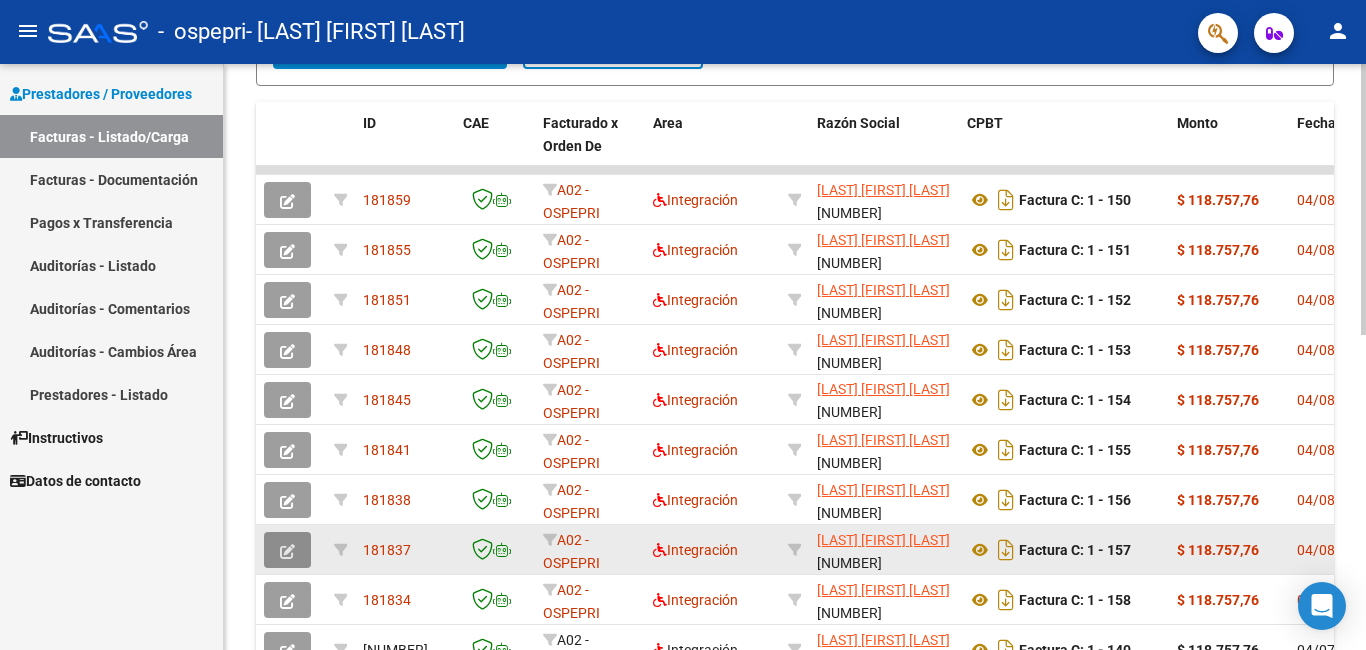 click 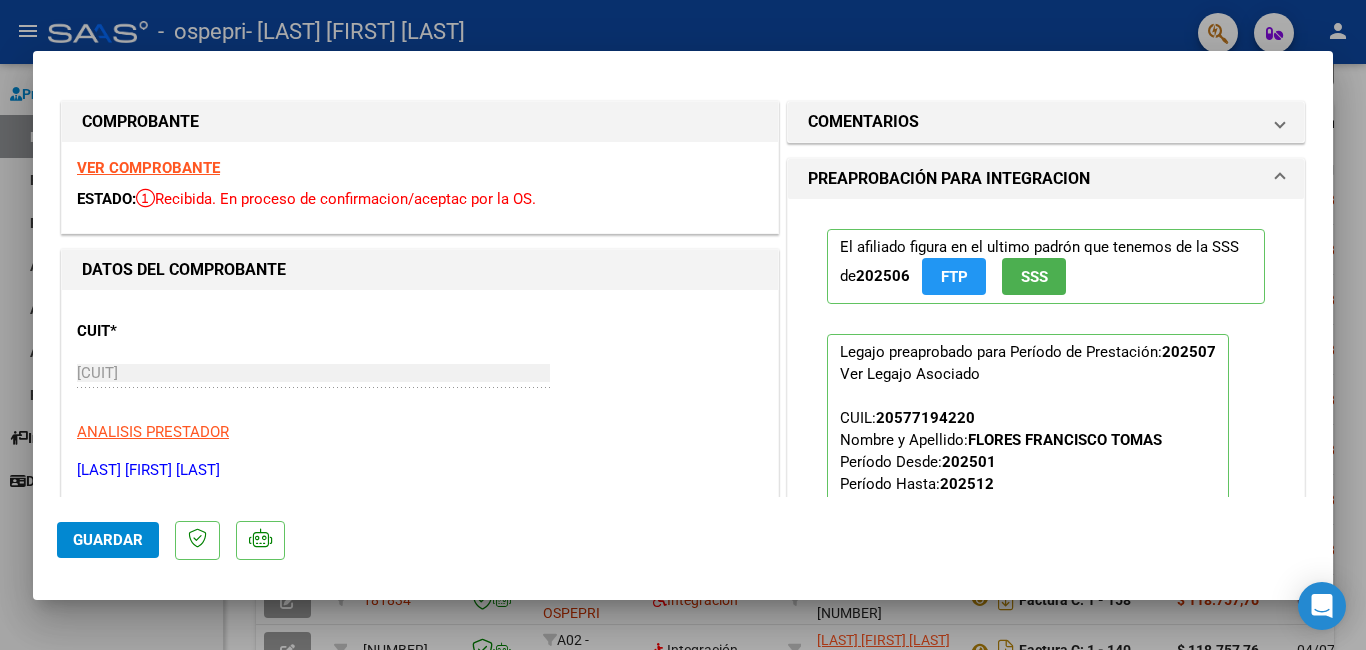 click on "El afiliado figura en el ultimo padrón que tenemos de la SSS de 202506 FTP SSS Legajo preaprobado para Período de Prestación: 202507 Ver Legajo Asociado CUIL: [NUMBER] Nombre y Apellido: [LAST] [FIRST] [LAST] Período Desde: 202501 Período Hasta: 202512 Admite Dependencia: NO save Quitar Legajo" at bounding box center (1046, 411) 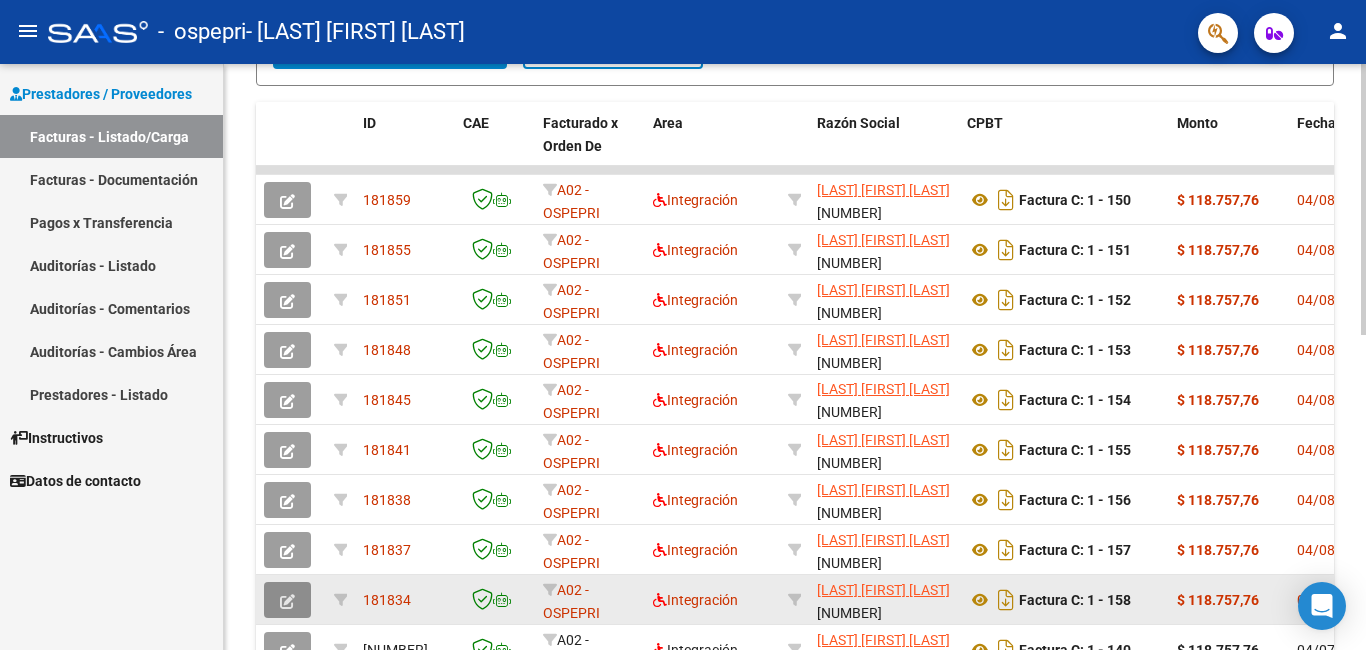 click 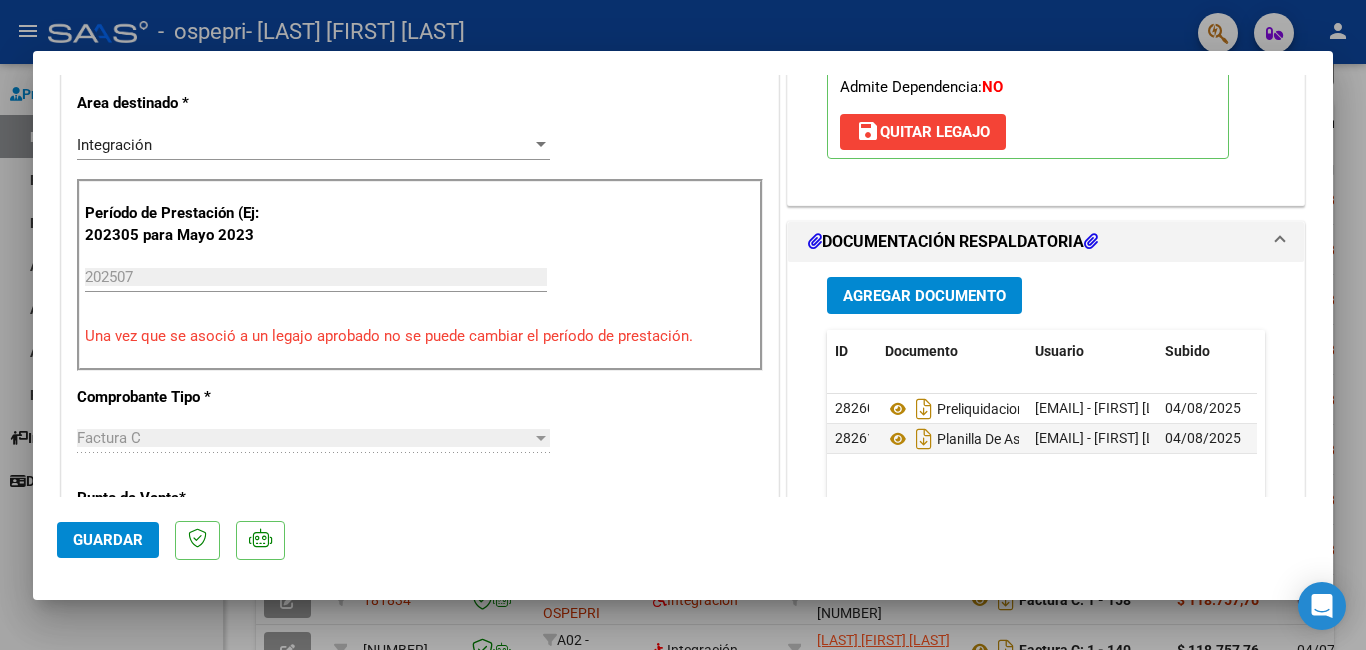 scroll, scrollTop: 423, scrollLeft: 0, axis: vertical 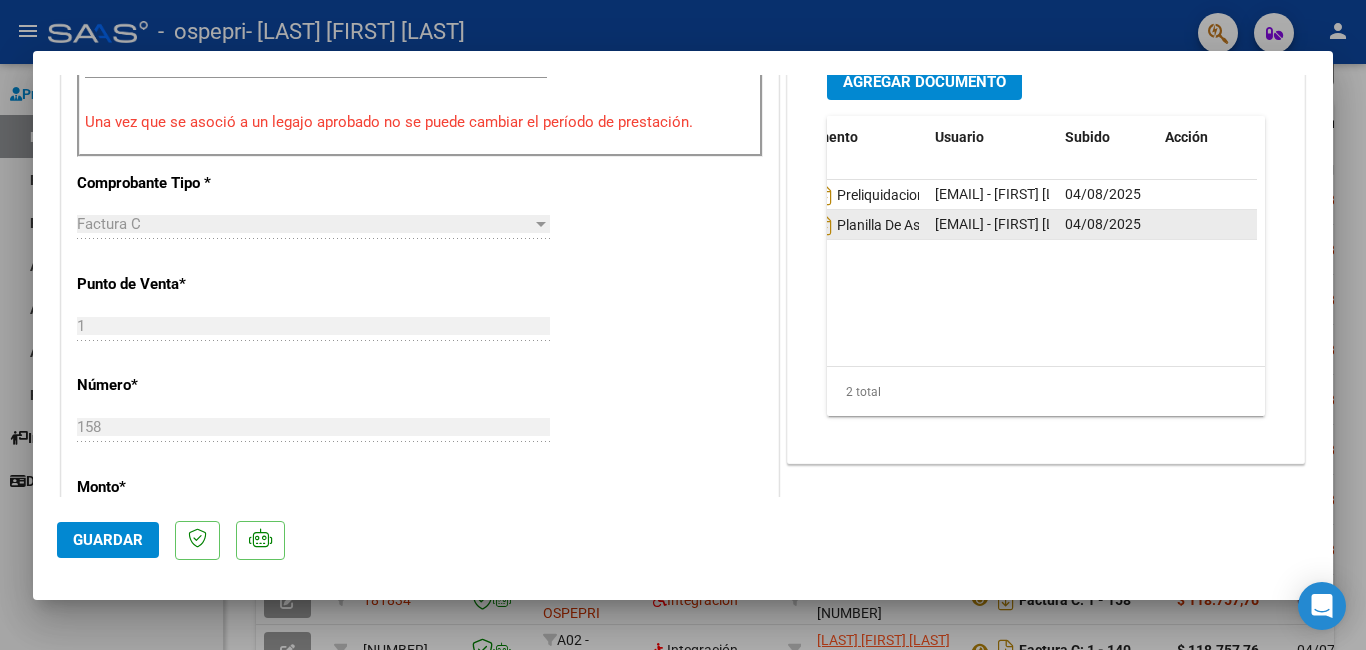 click 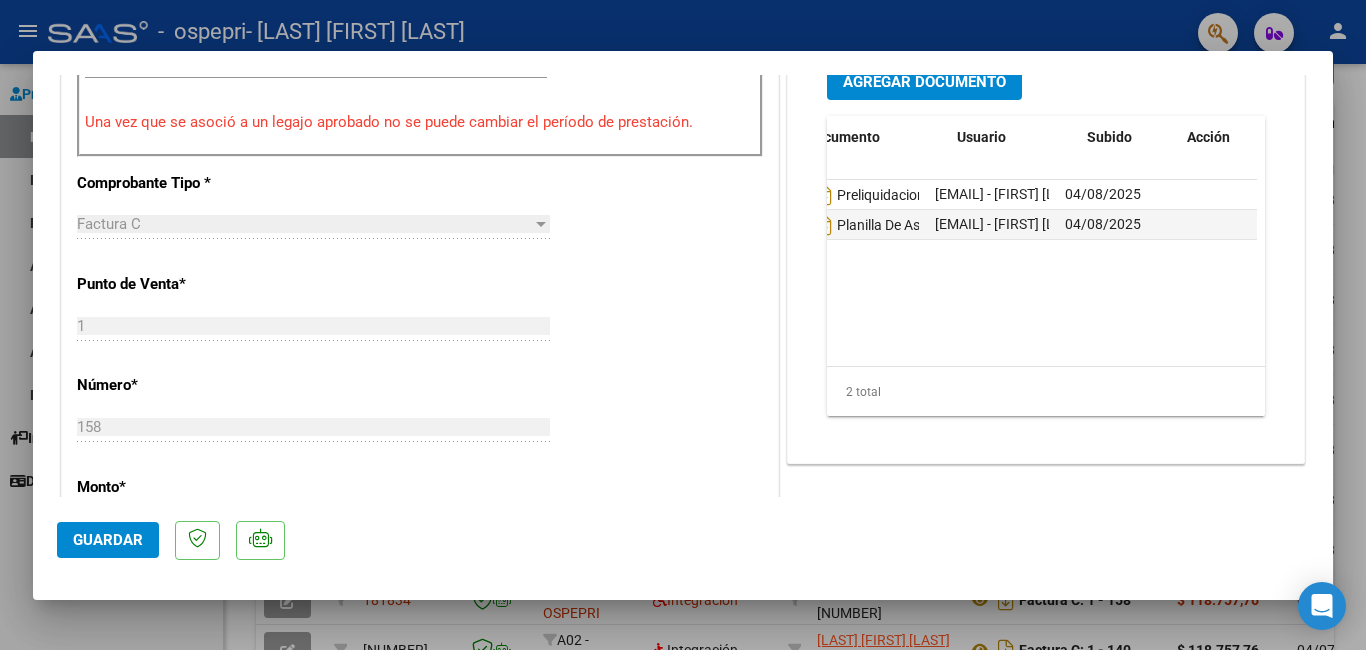 scroll, scrollTop: 0, scrollLeft: 0, axis: both 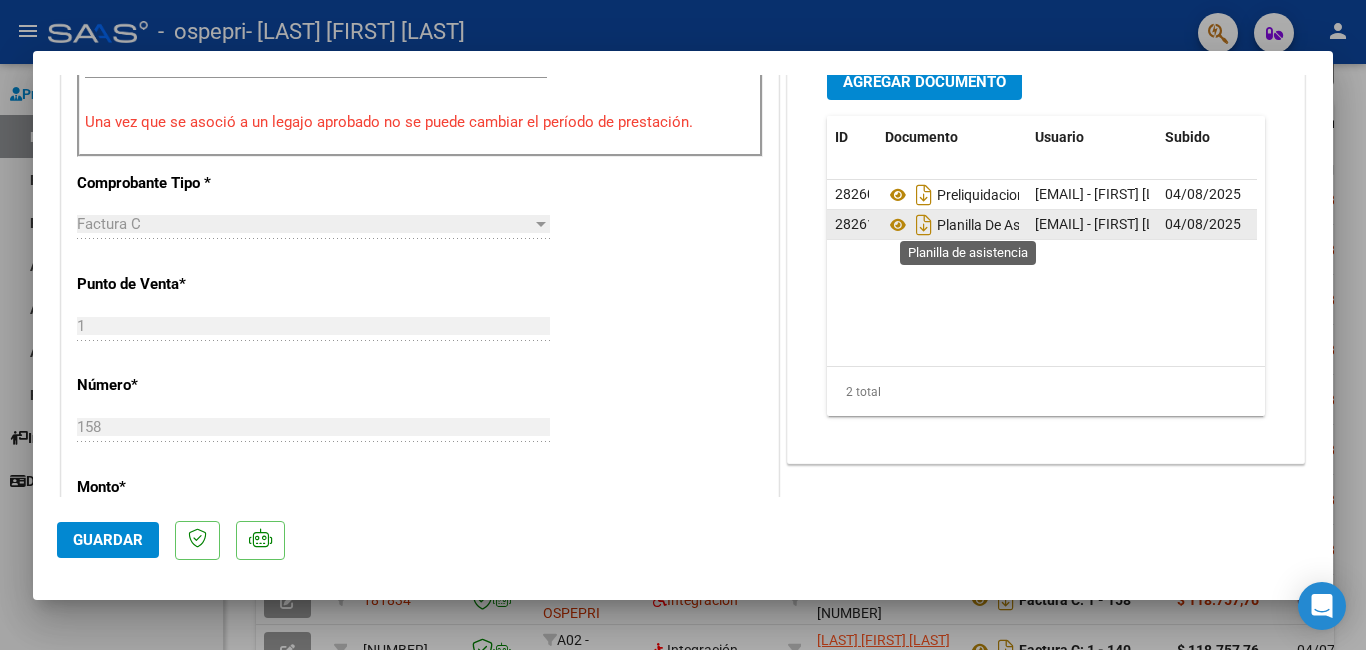click on "Planilla De Asistencia" 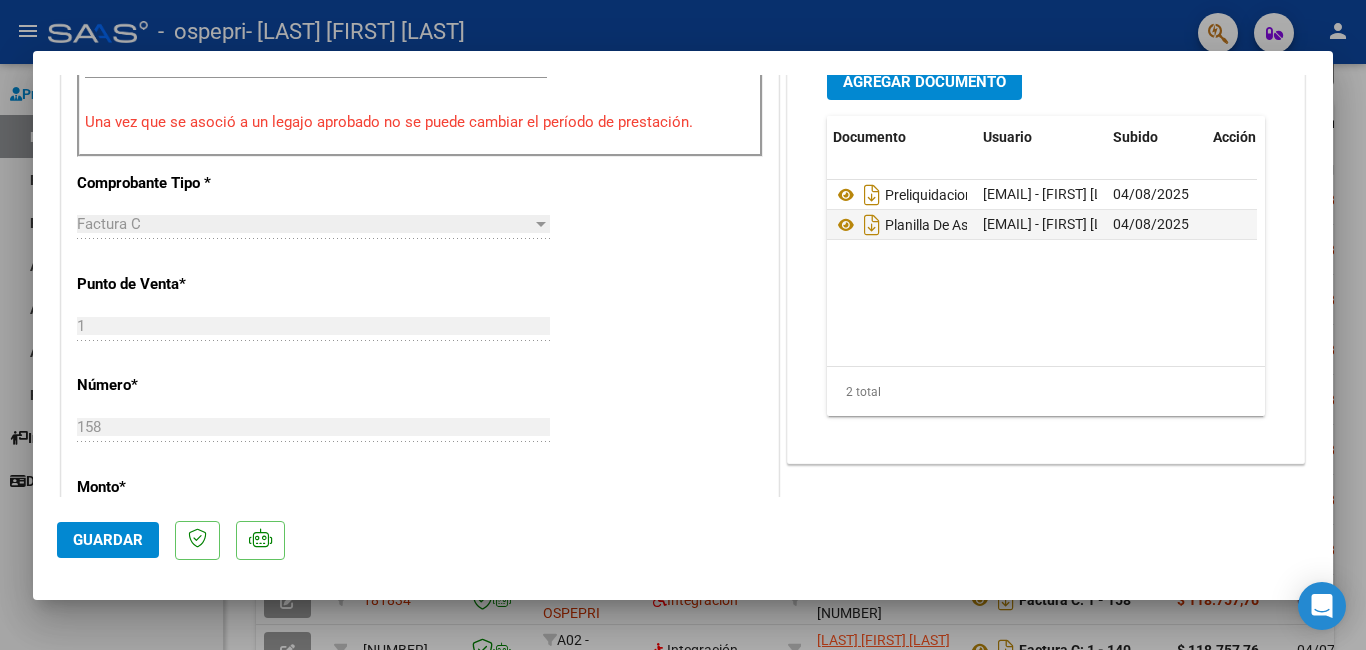 scroll, scrollTop: 0, scrollLeft: 100, axis: horizontal 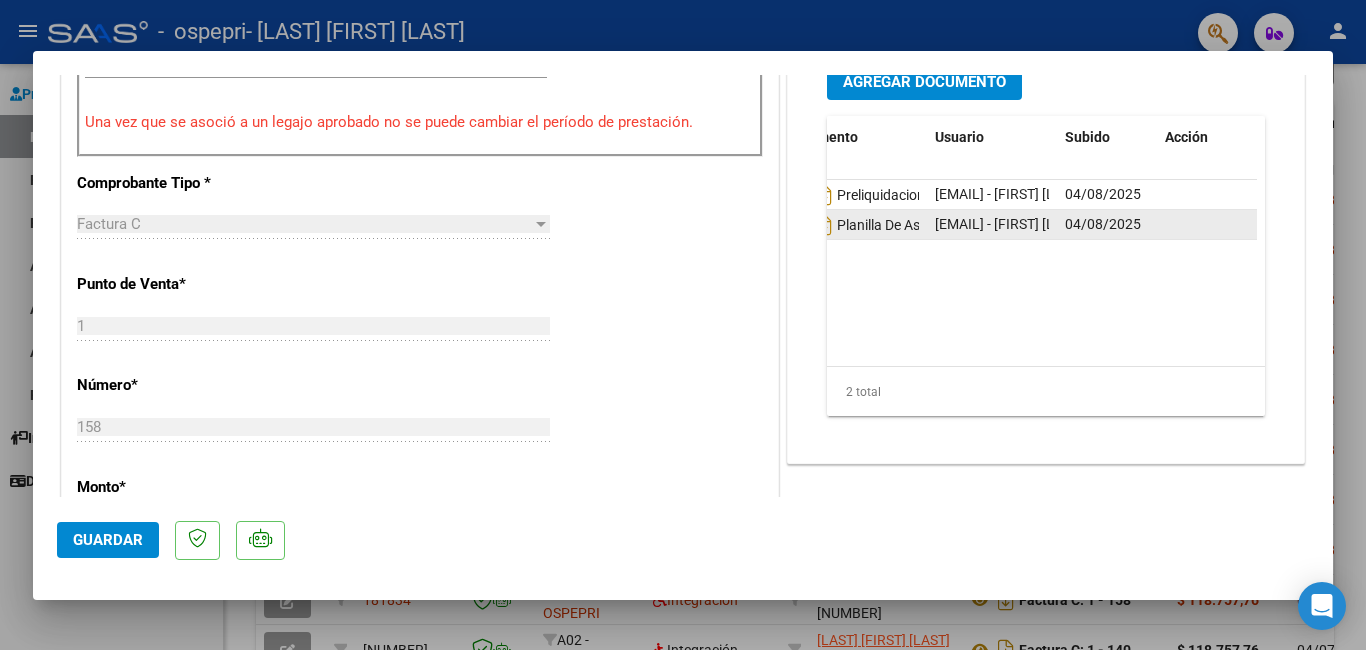 click 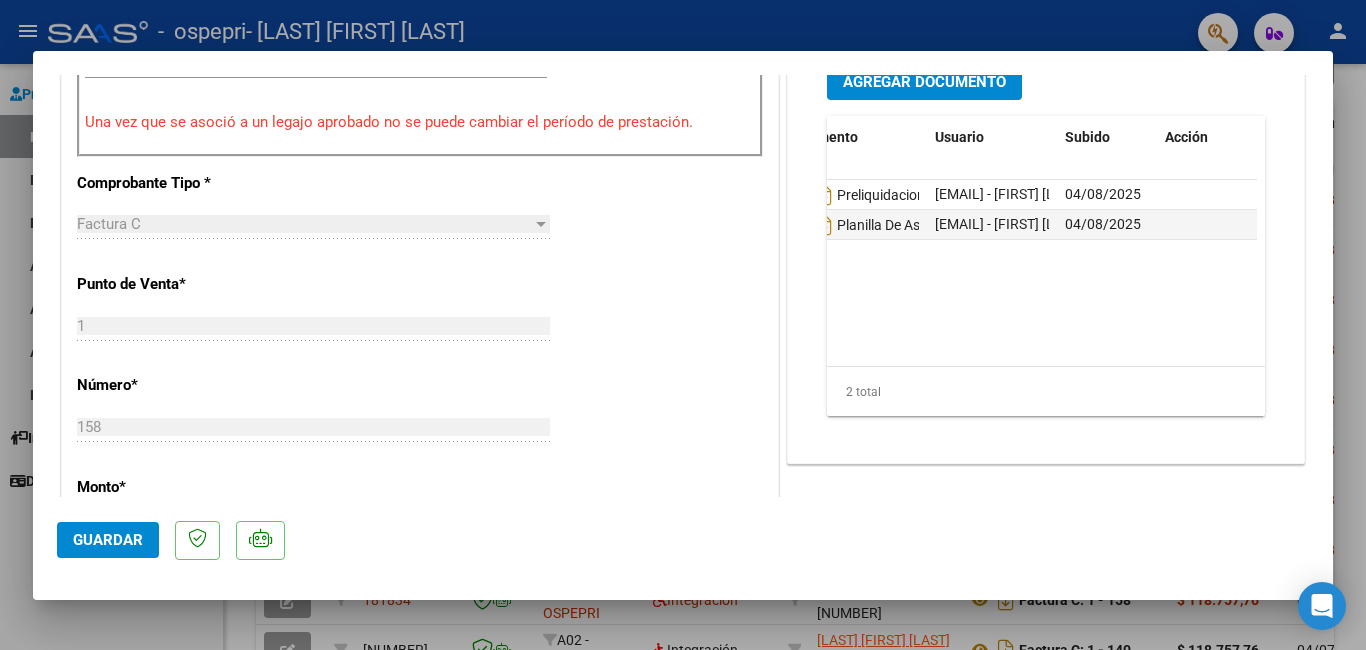 drag, startPoint x: 1218, startPoint y: 225, endPoint x: 1066, endPoint y: 266, distance: 157.43253 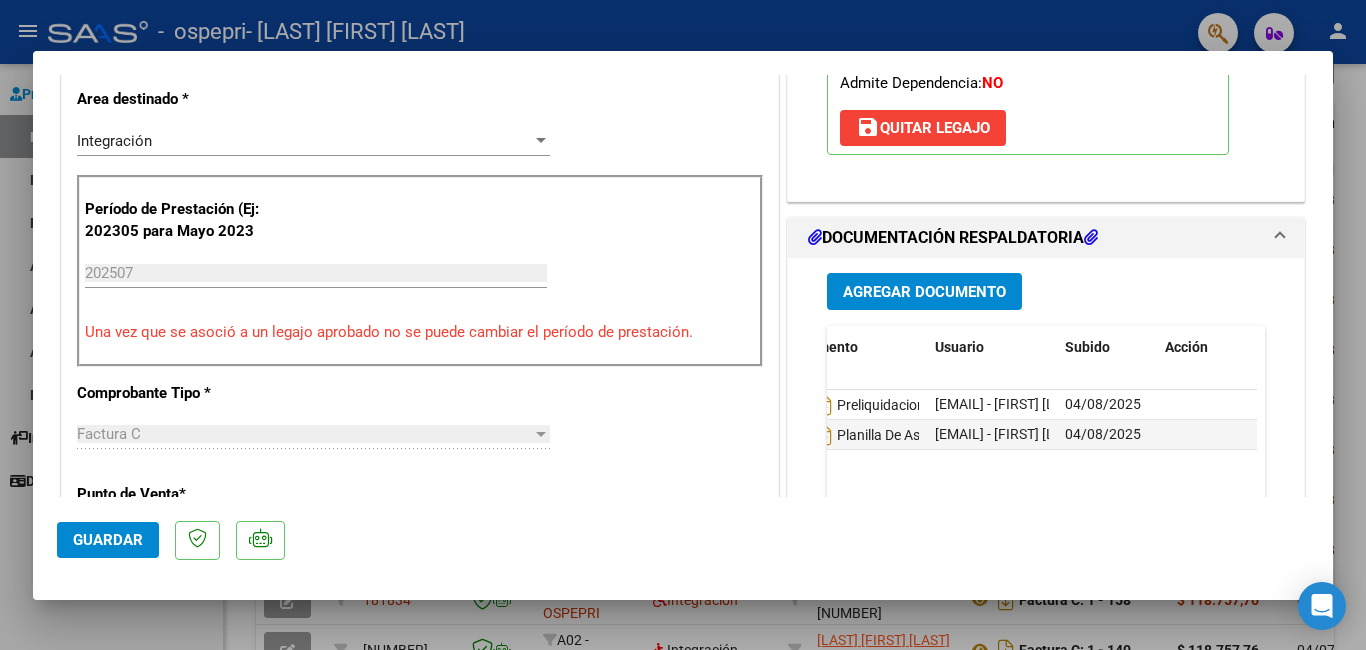 scroll, scrollTop: 441, scrollLeft: 0, axis: vertical 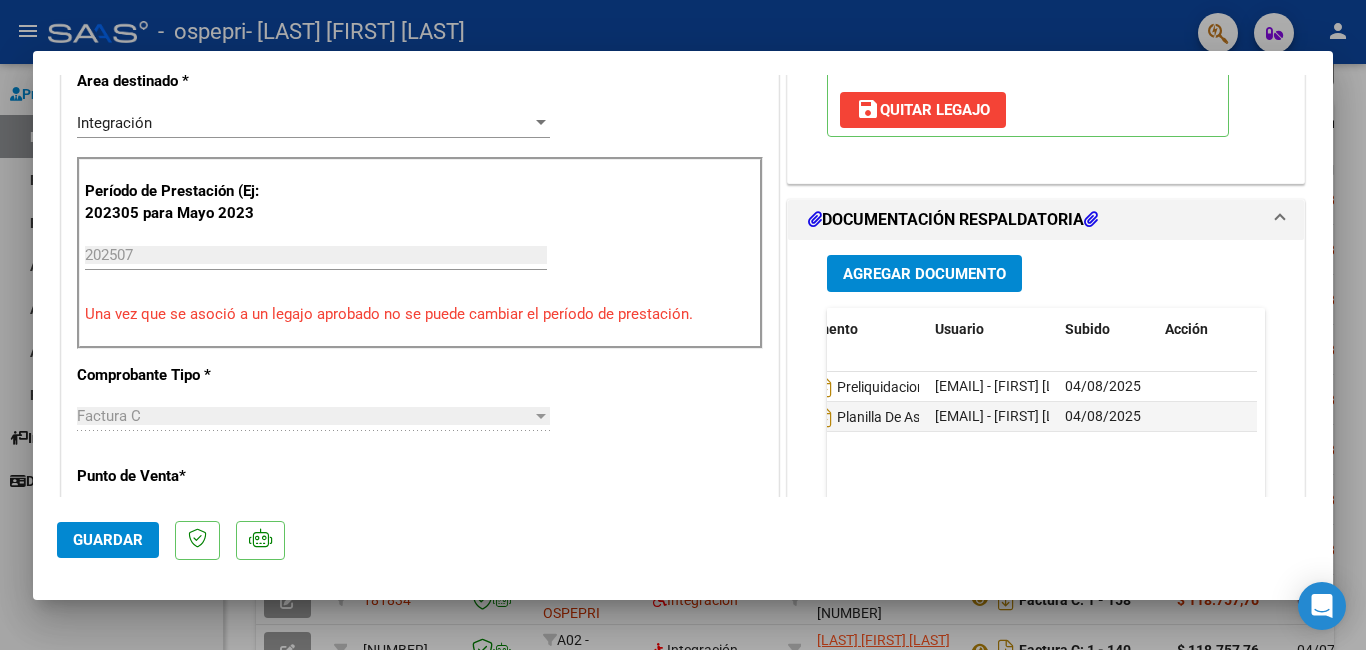 click on "DOCUMENTACIÓN RESPALDATORIA" at bounding box center [1046, 220] 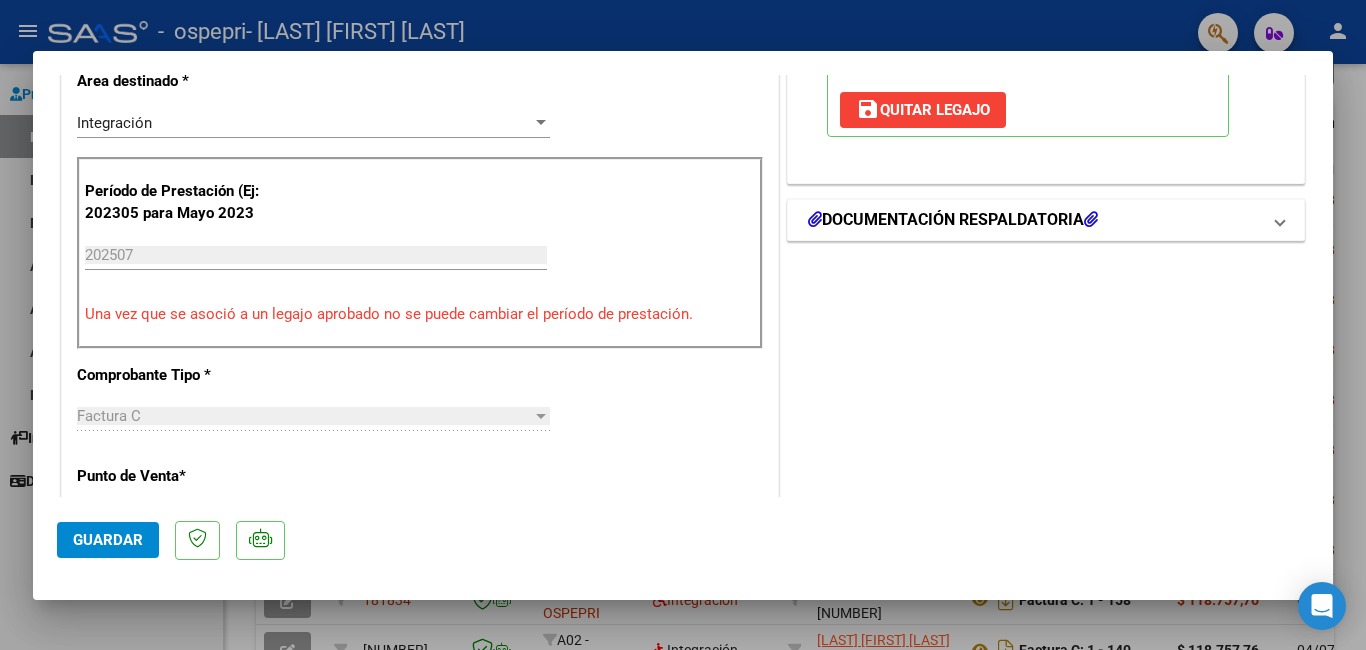 click at bounding box center (1280, 220) 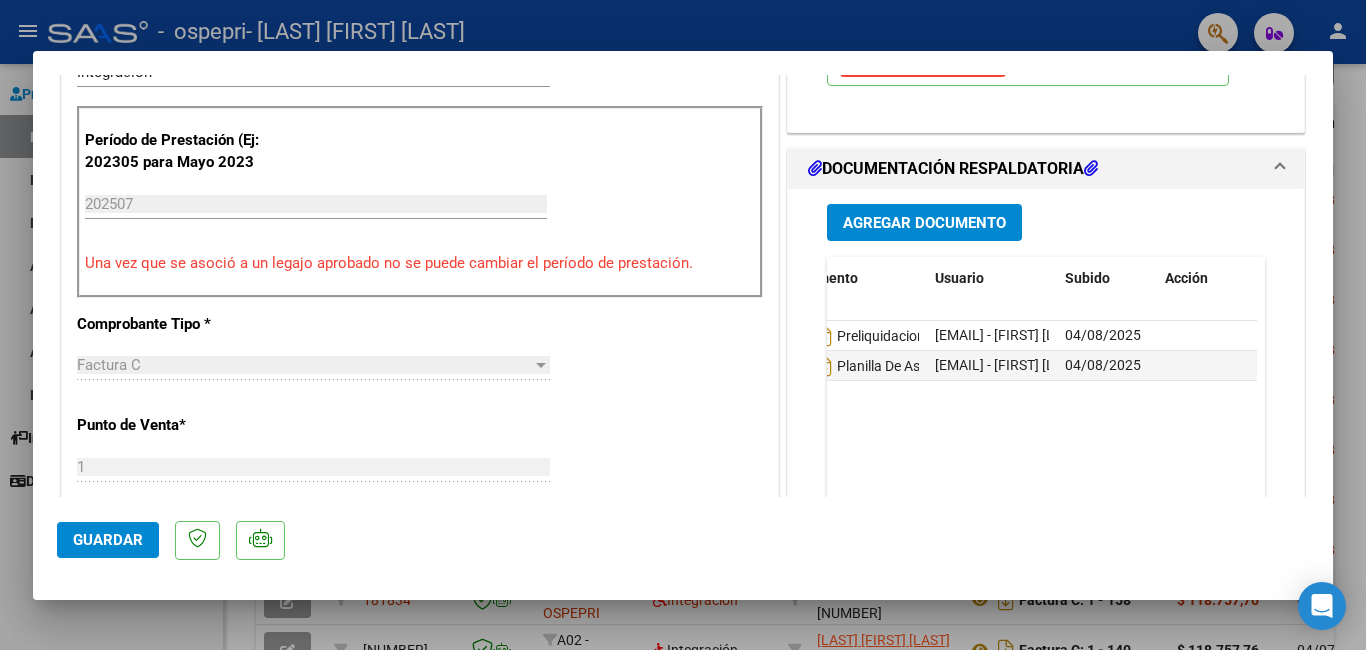 scroll, scrollTop: 541, scrollLeft: 0, axis: vertical 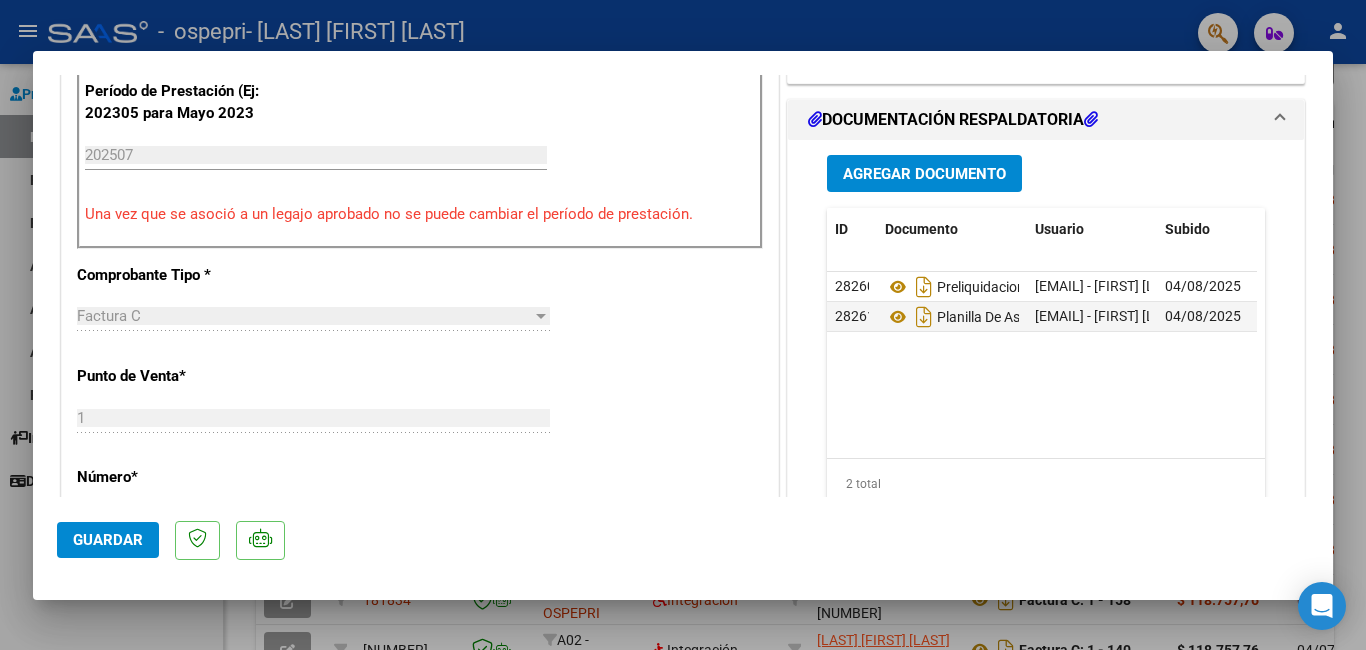 click at bounding box center (1091, 119) 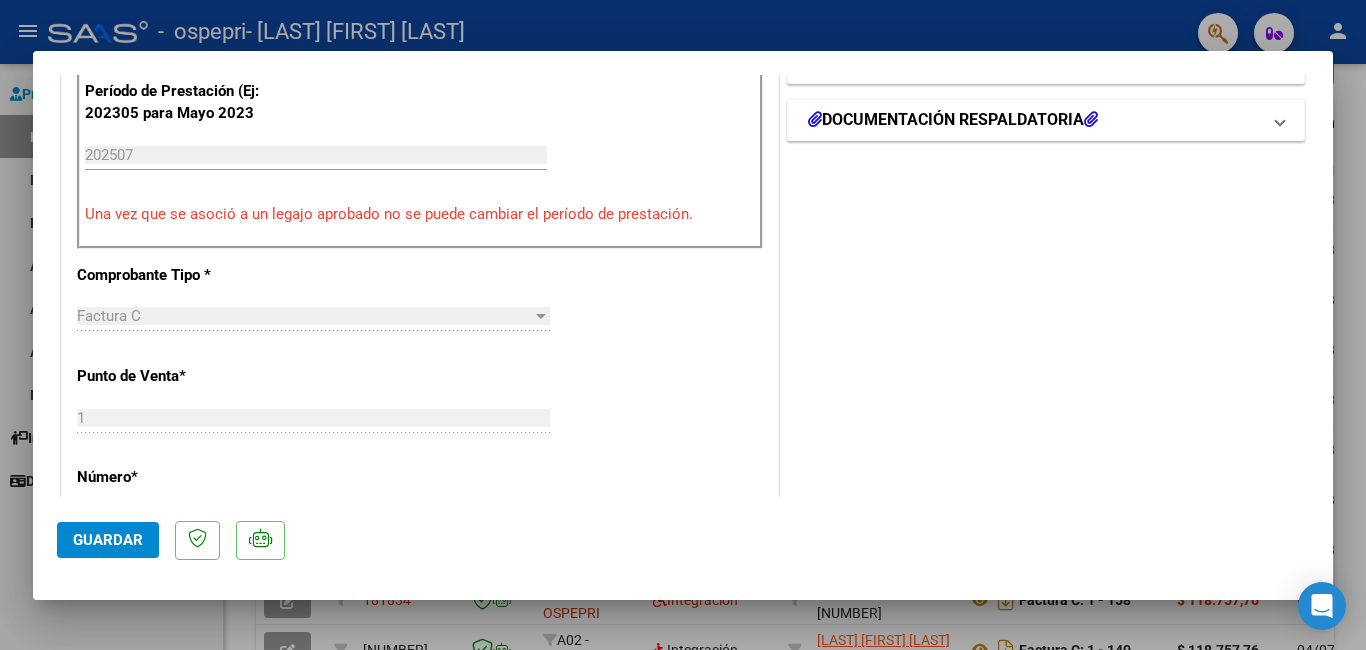 click at bounding box center (1091, 119) 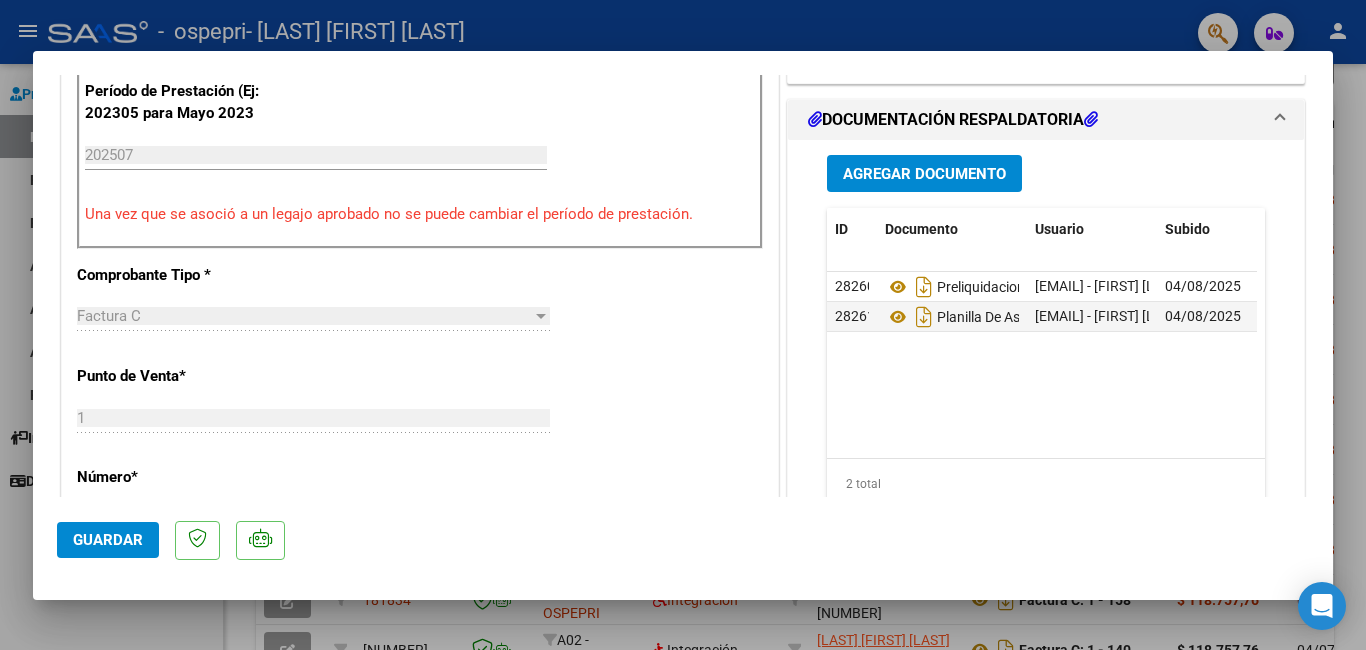 click at bounding box center [1280, 120] 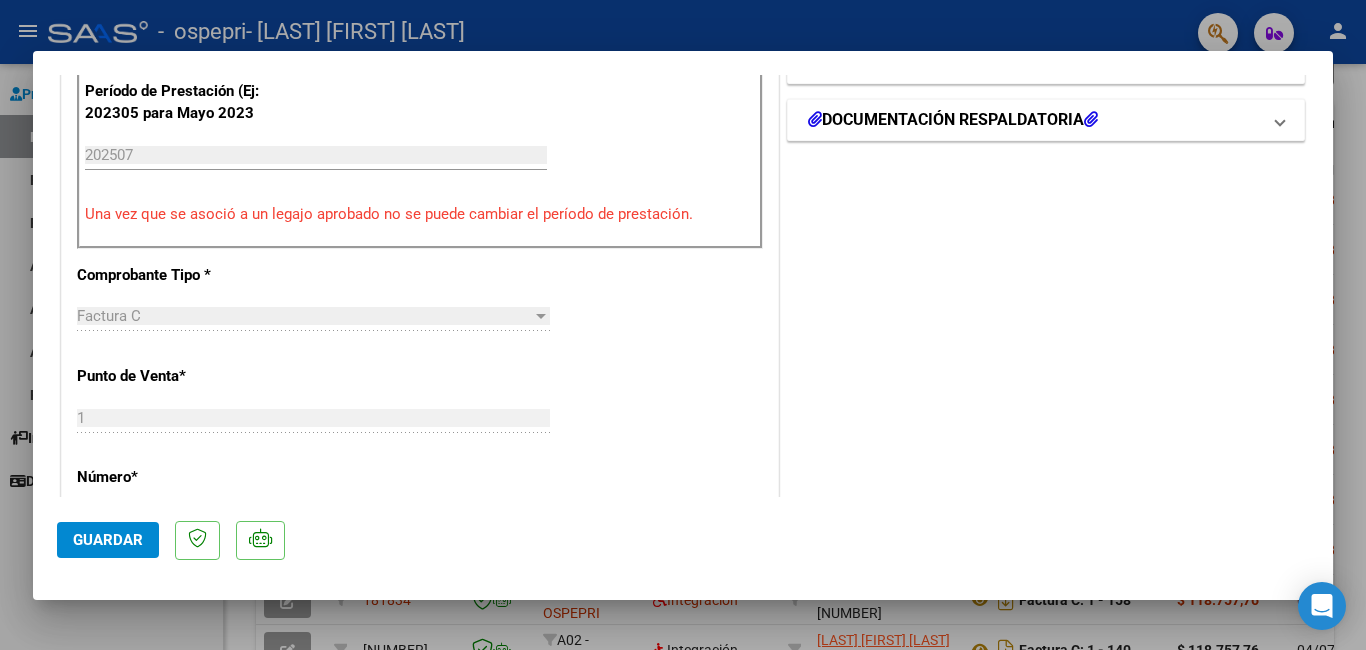 click at bounding box center [1280, 120] 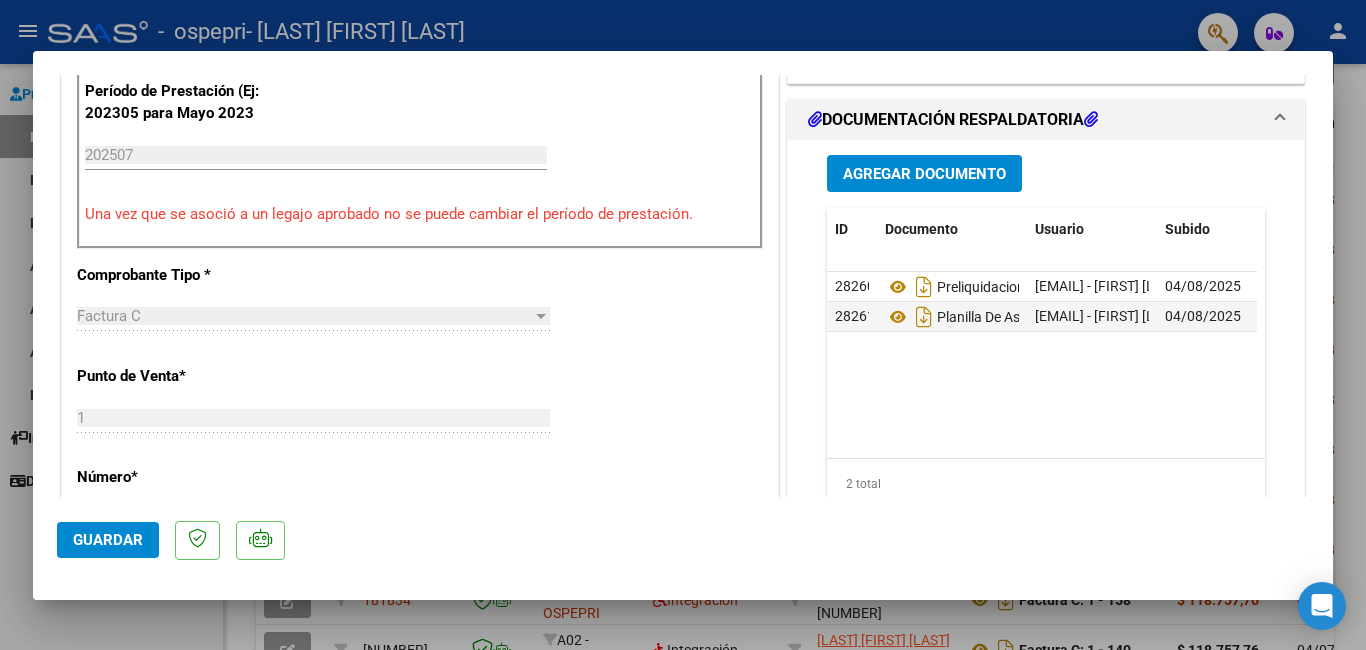 scroll, scrollTop: 0, scrollLeft: 100, axis: horizontal 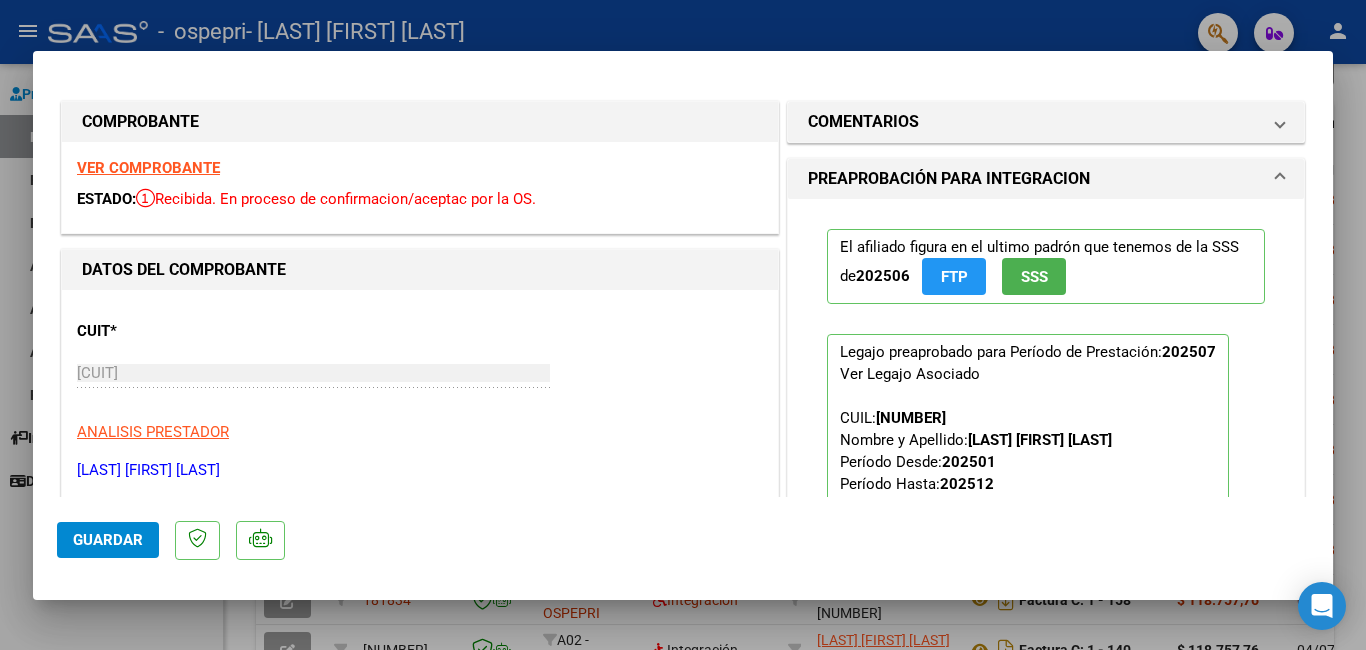 click at bounding box center [683, 325] 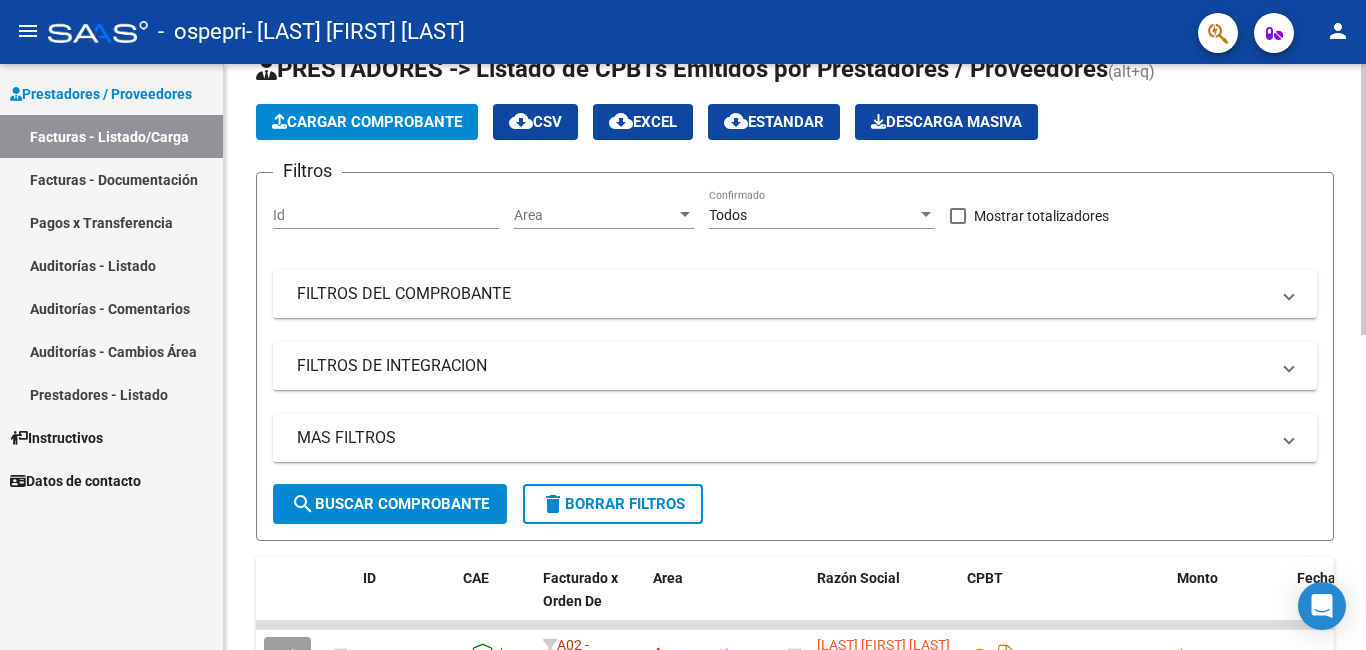 scroll, scrollTop: 0, scrollLeft: 0, axis: both 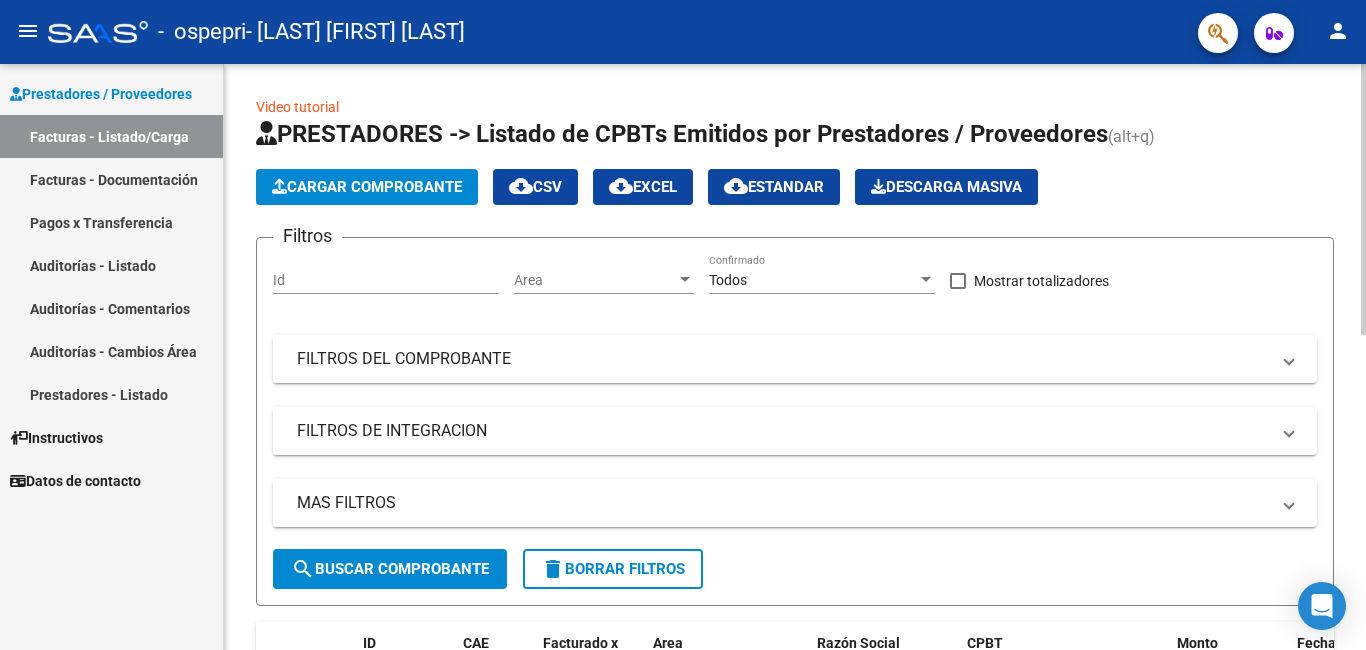 click on "Video tutorial   PRESTADORES -> Listado de CPBTs Emitidos por Prestadores / Proveedores (alt+q)   Cargar Comprobante
cloud_download  CSV  cloud_download  EXCEL  cloud_download  Estandar   Descarga Masiva
Filtros Id Area Area Todos Confirmado   Mostrar totalizadores   FILTROS DEL COMPROBANTE  Comprobante Tipo Comprobante Tipo Start date – End date Fec. Comprobante Desde / Hasta Días Emisión Desde(cant. días) Días Emisión Hasta(cant. días) CUIT / Razón Social Pto. Venta Nro. Comprobante Código SSS CAE Válido CAE Válido Todos Cargado Módulo Hosp. Todos Tiene facturacion Apócrifa Hospital Refes  FILTROS DE INTEGRACION  Período De Prestación Campos del Archivo de Rendición Devuelto x SSS (dr_envio) Todos Rendido x SSS (dr_envio) Tipo de Registro Tipo de Registro Período Presentación Período Presentación Campos del Legajo Asociado (preaprobación) Afiliado Legajo (cuil/nombre) Todos Solo facturas preaprobadas  MAS FILTROS  Todos Con Doc. Respaldatoria Todos Con Trazabilidad Todos – – 3" 